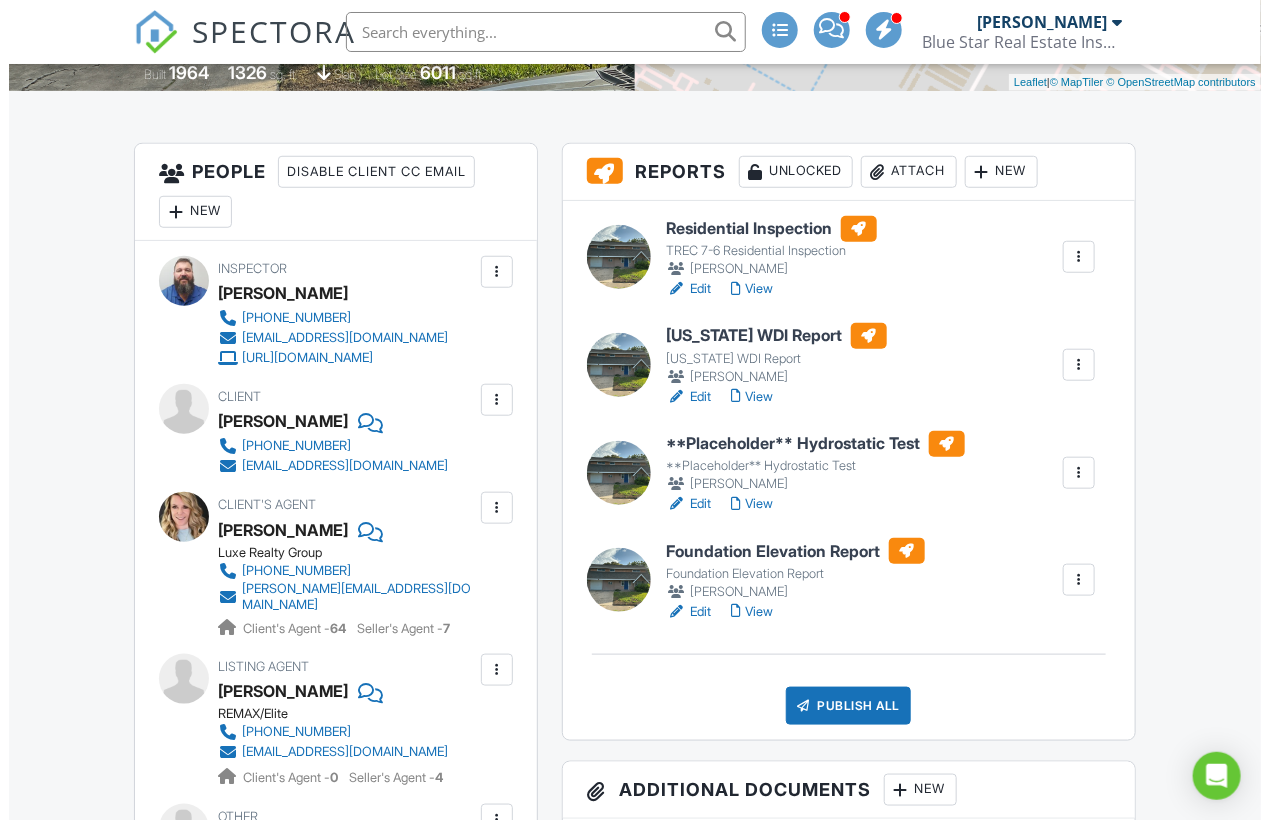 scroll, scrollTop: 0, scrollLeft: 0, axis: both 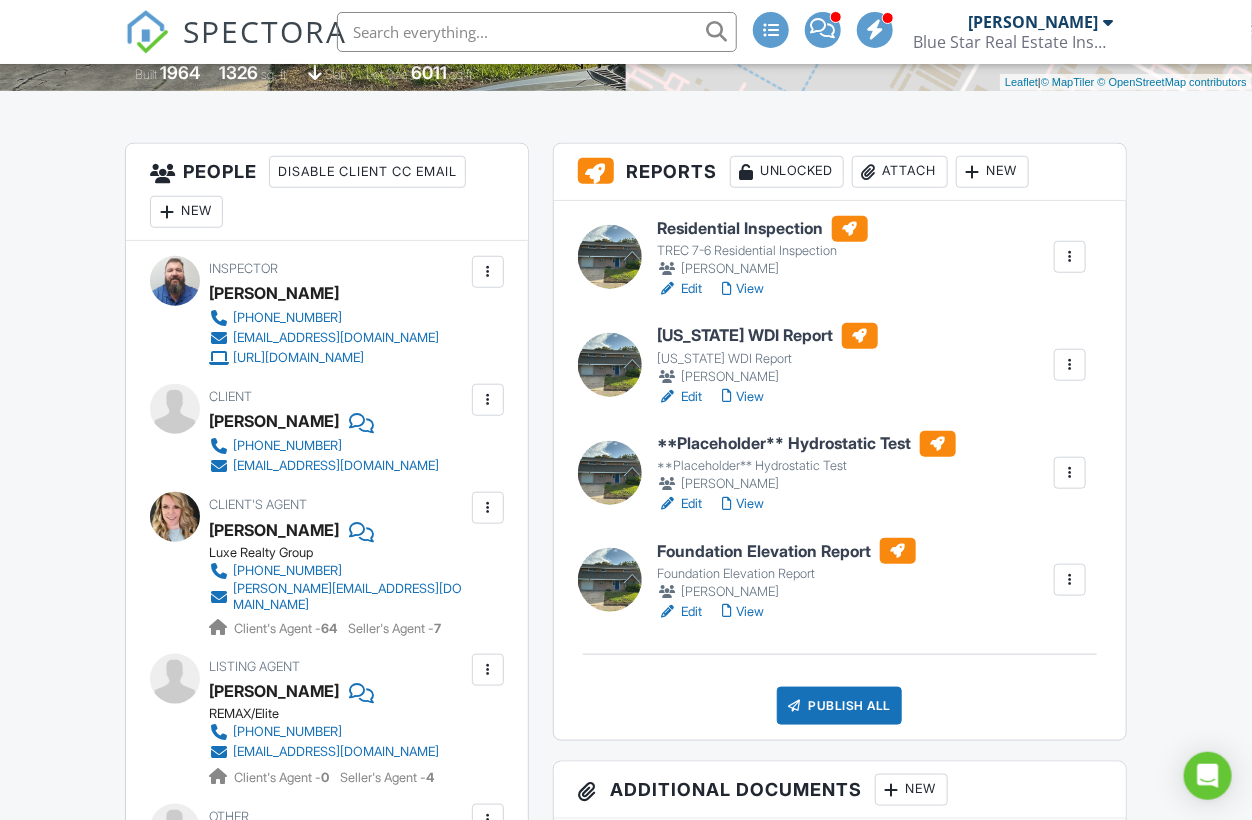click on "Attach" at bounding box center [900, 172] 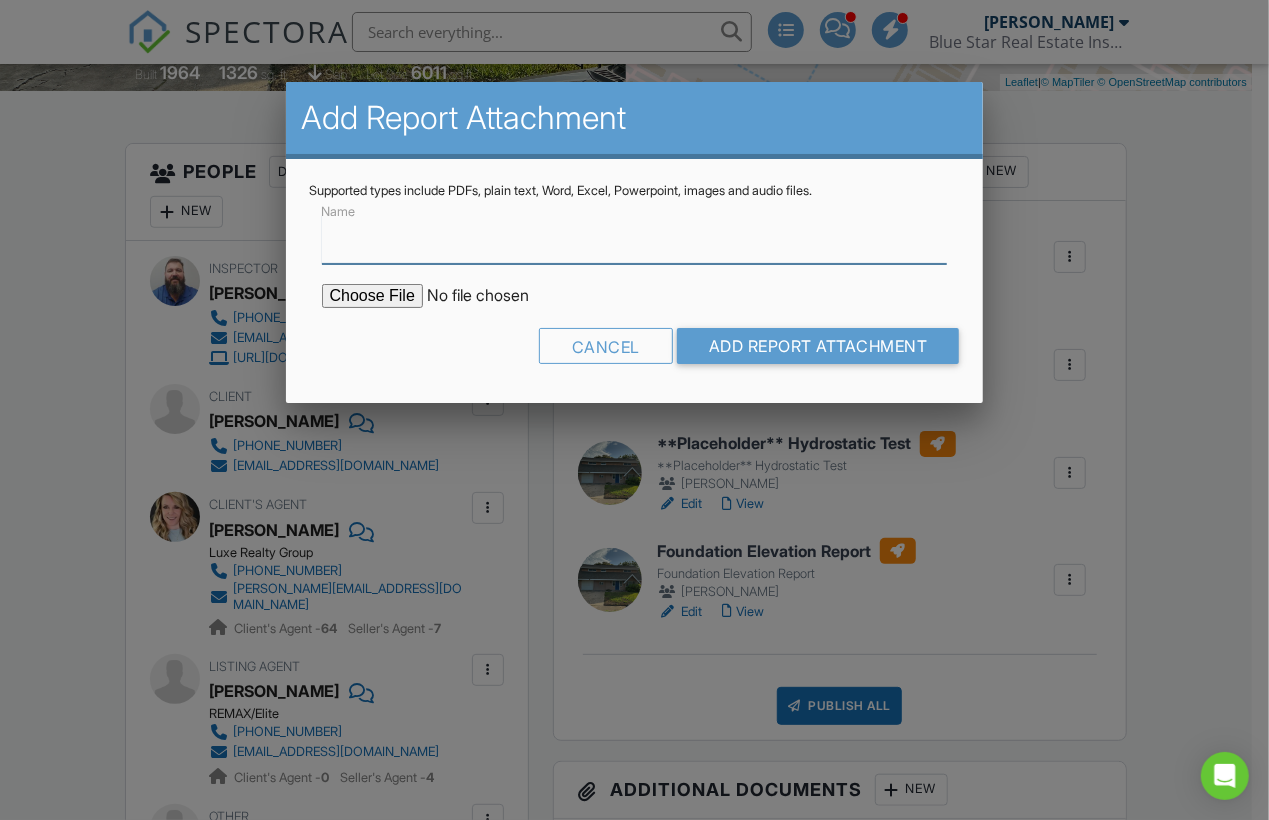 type on "Hydrostatic Drain Leak Test Results" 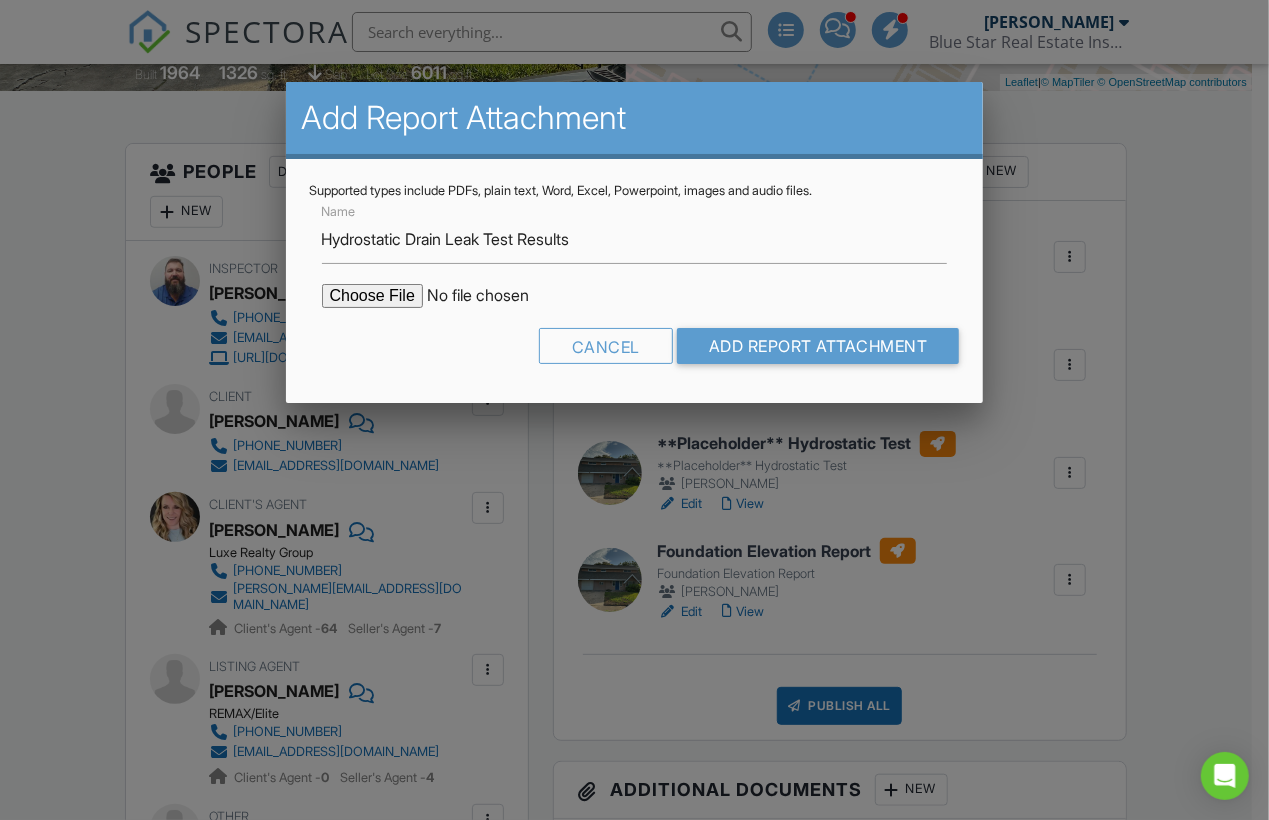 click at bounding box center (492, 296) 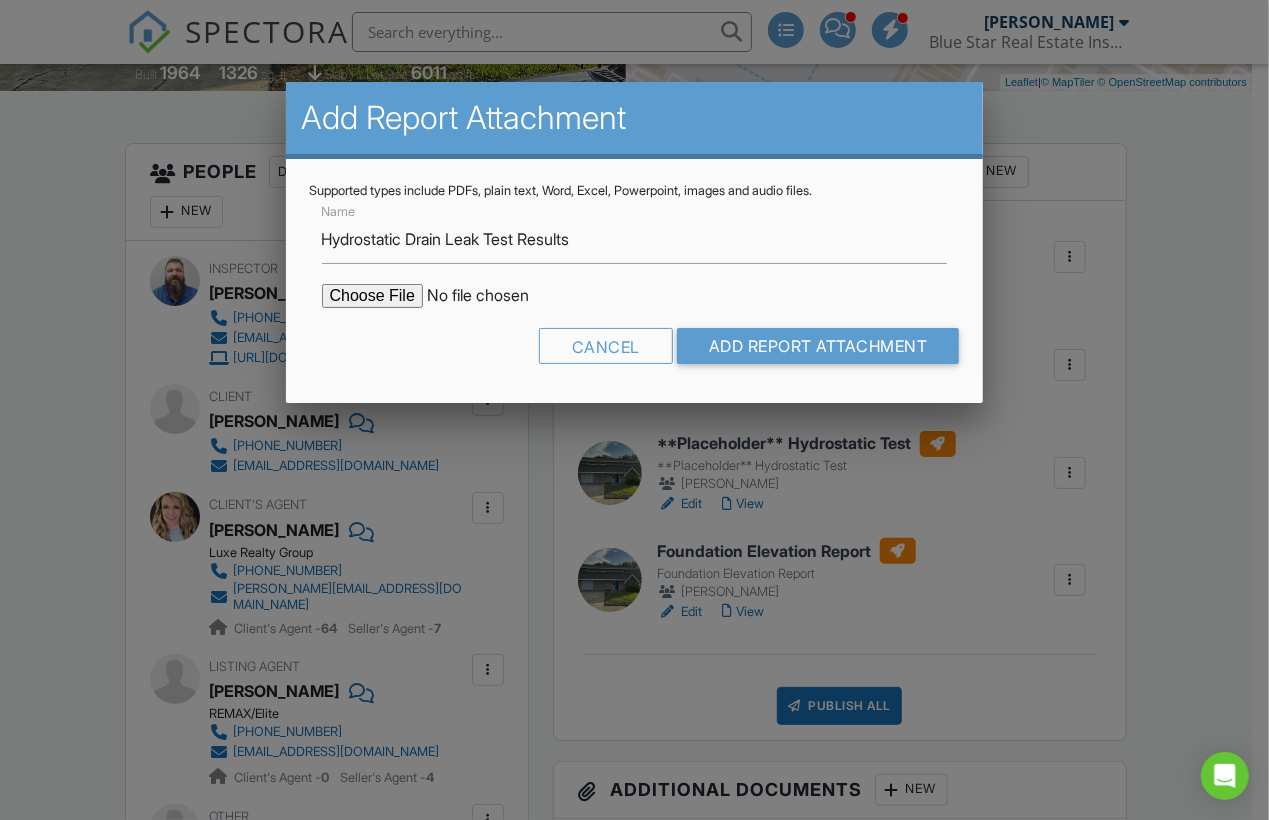type on "C:\fakepath\IMG_3876 (16).jpeg" 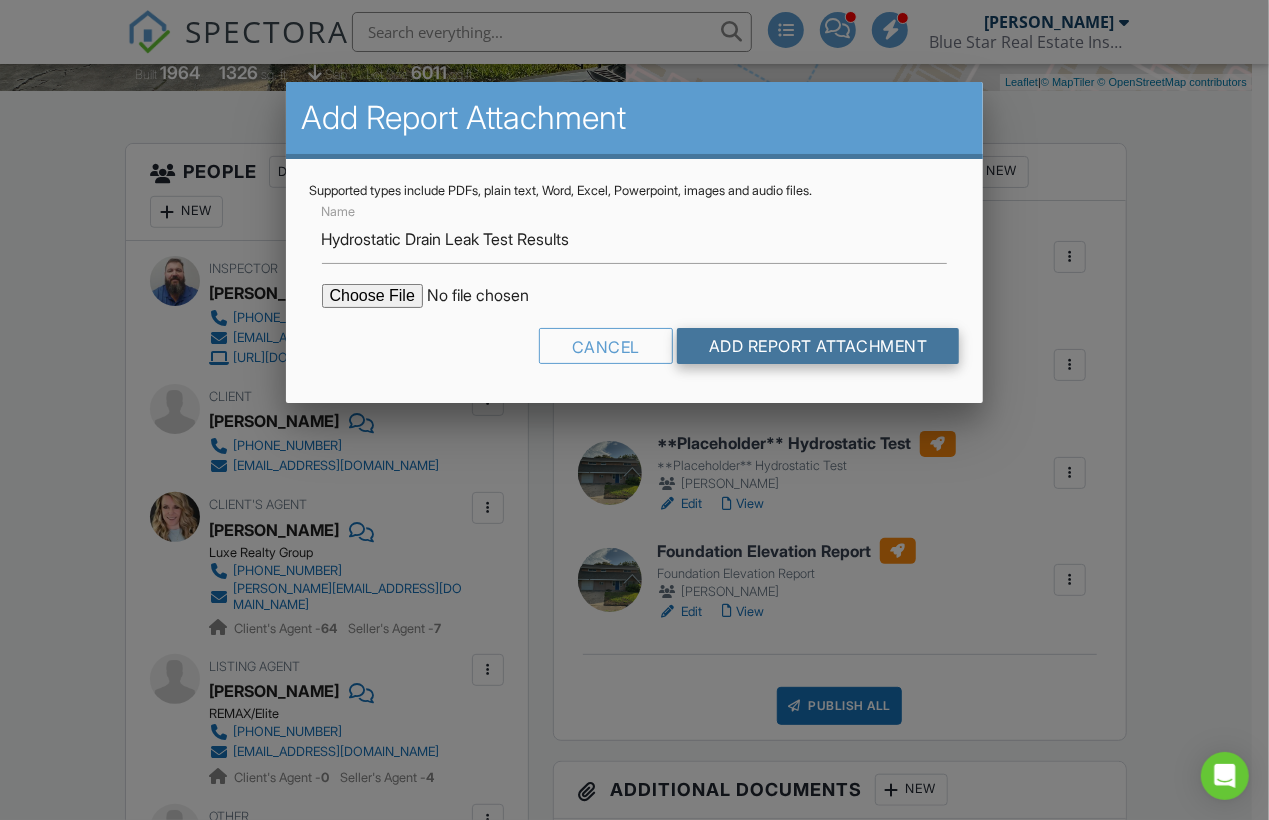click on "Add Report Attachment" at bounding box center [818, 346] 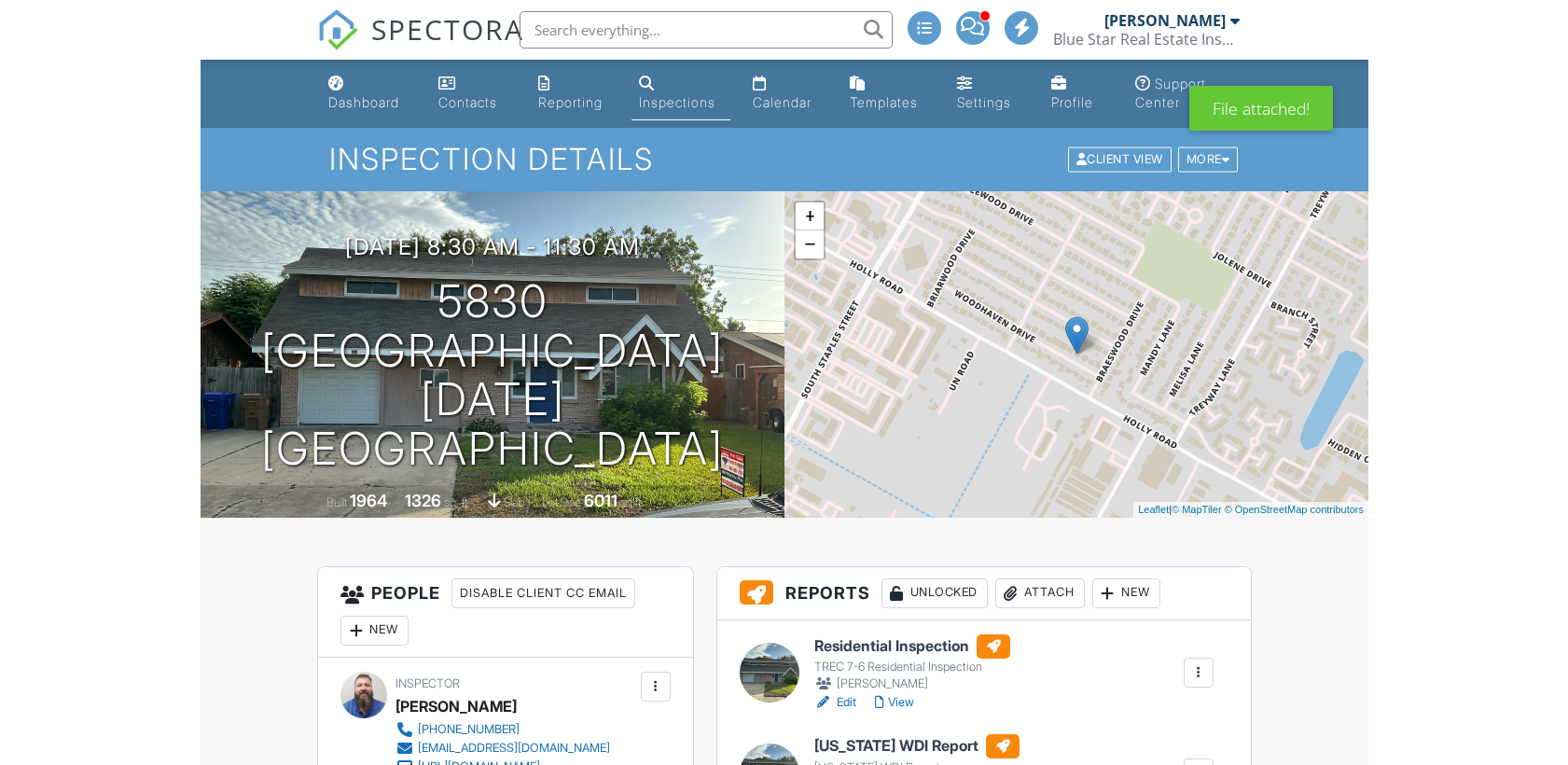 scroll, scrollTop: 0, scrollLeft: 0, axis: both 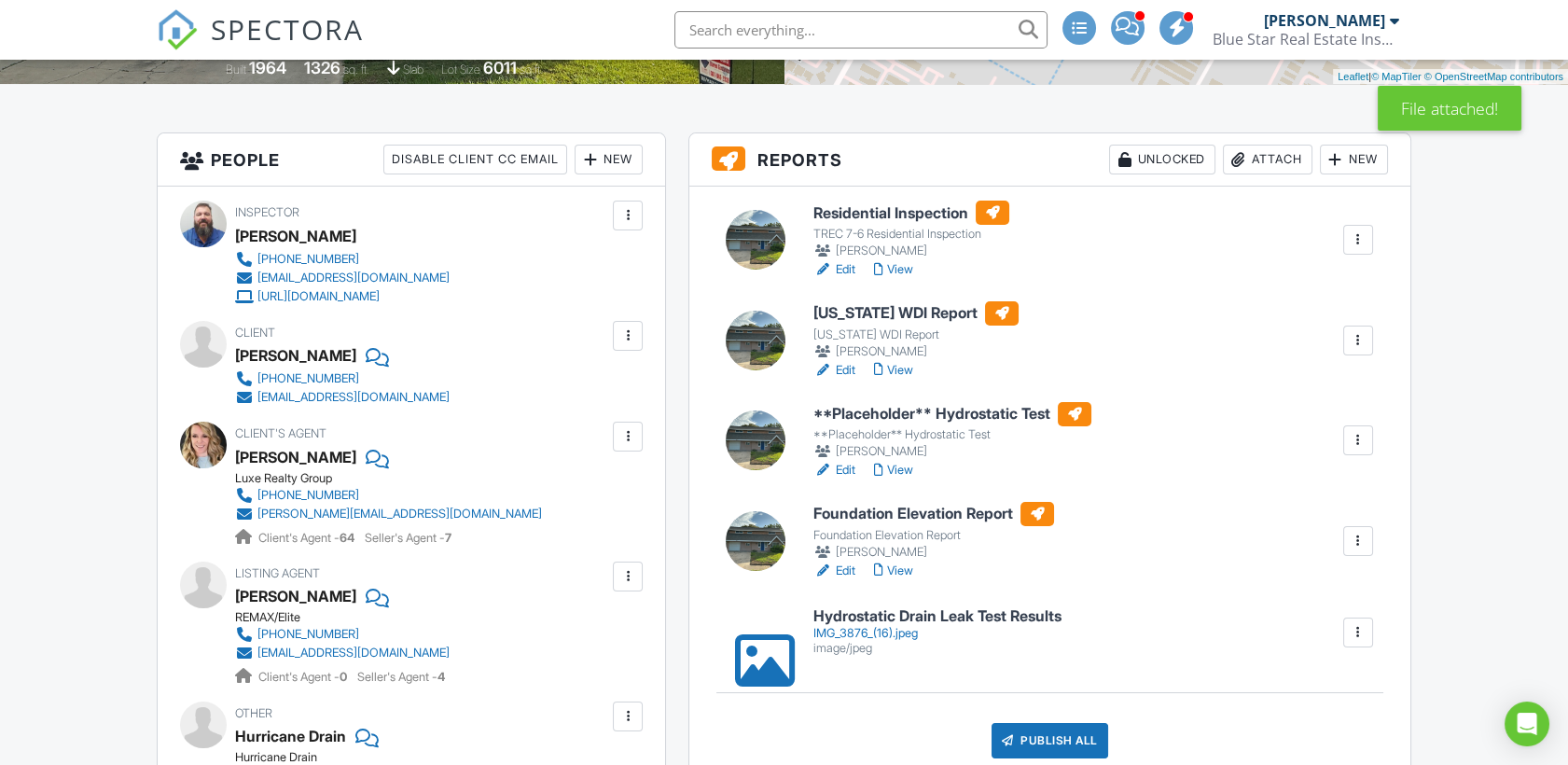 click on "IMG_3876_(16).jpeg" at bounding box center [937, 633] 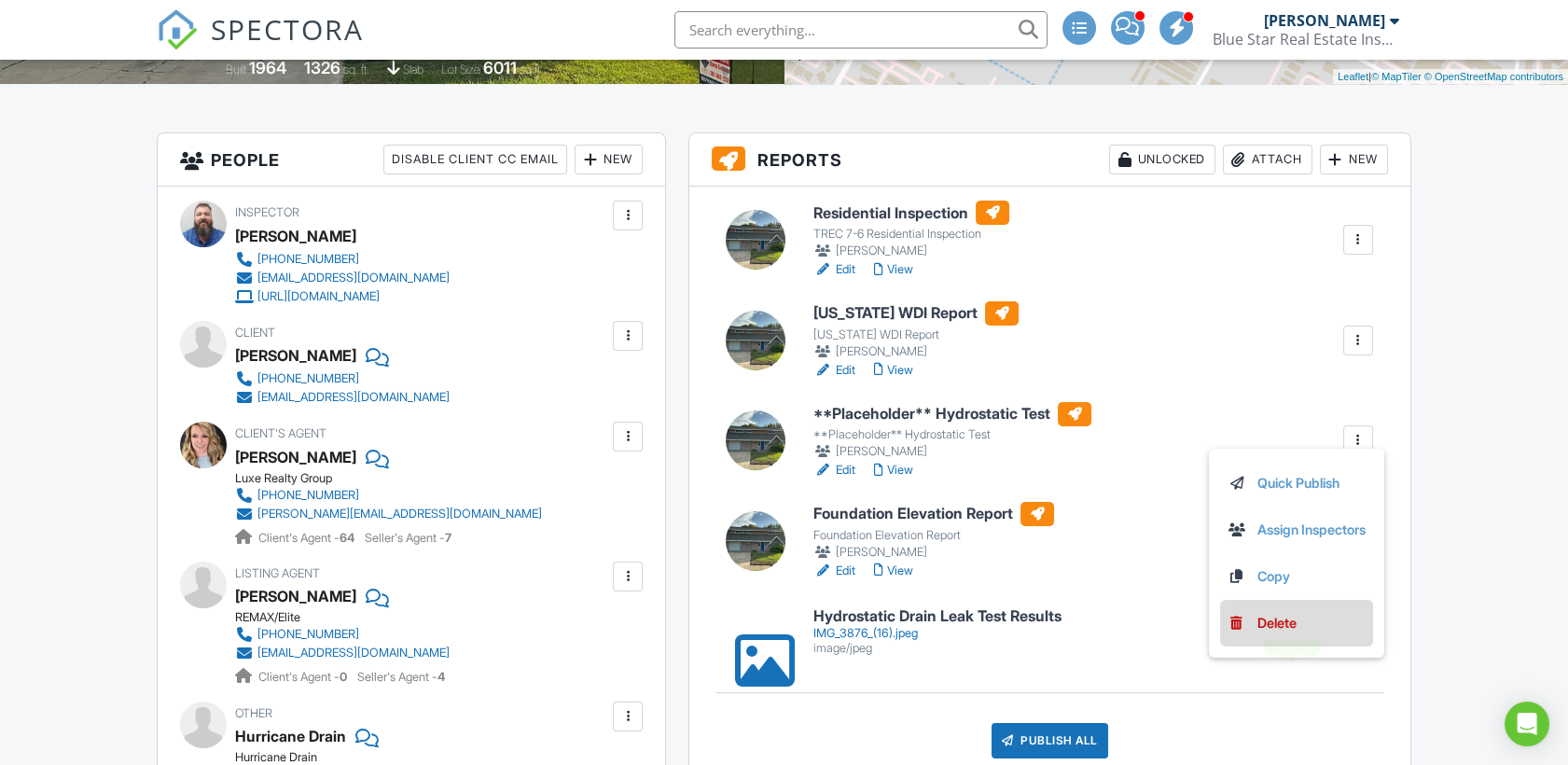 click on "Delete" at bounding box center (1277, 623) 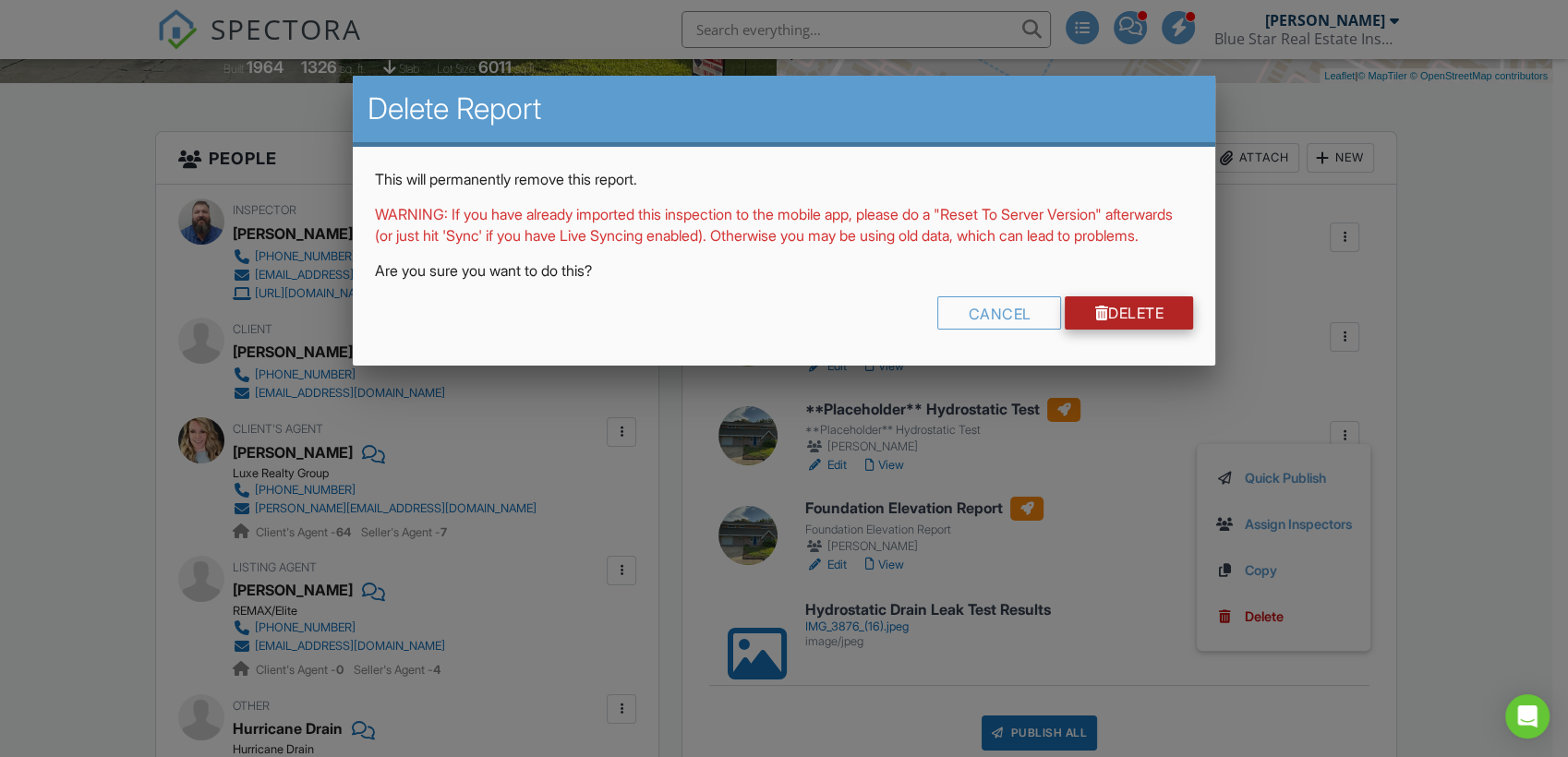 click on "Delete" at bounding box center (1128, 313) 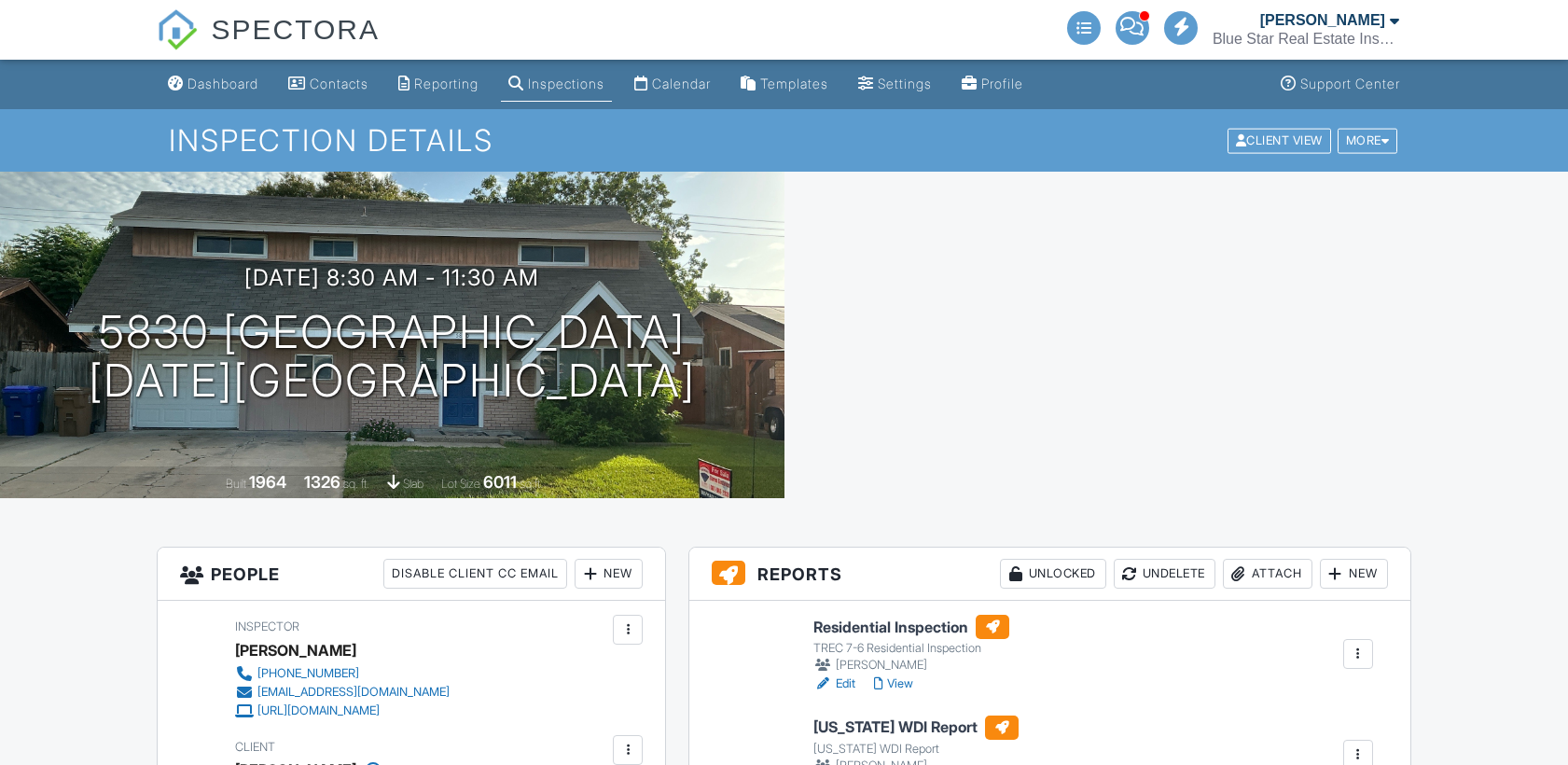 scroll, scrollTop: 0, scrollLeft: 0, axis: both 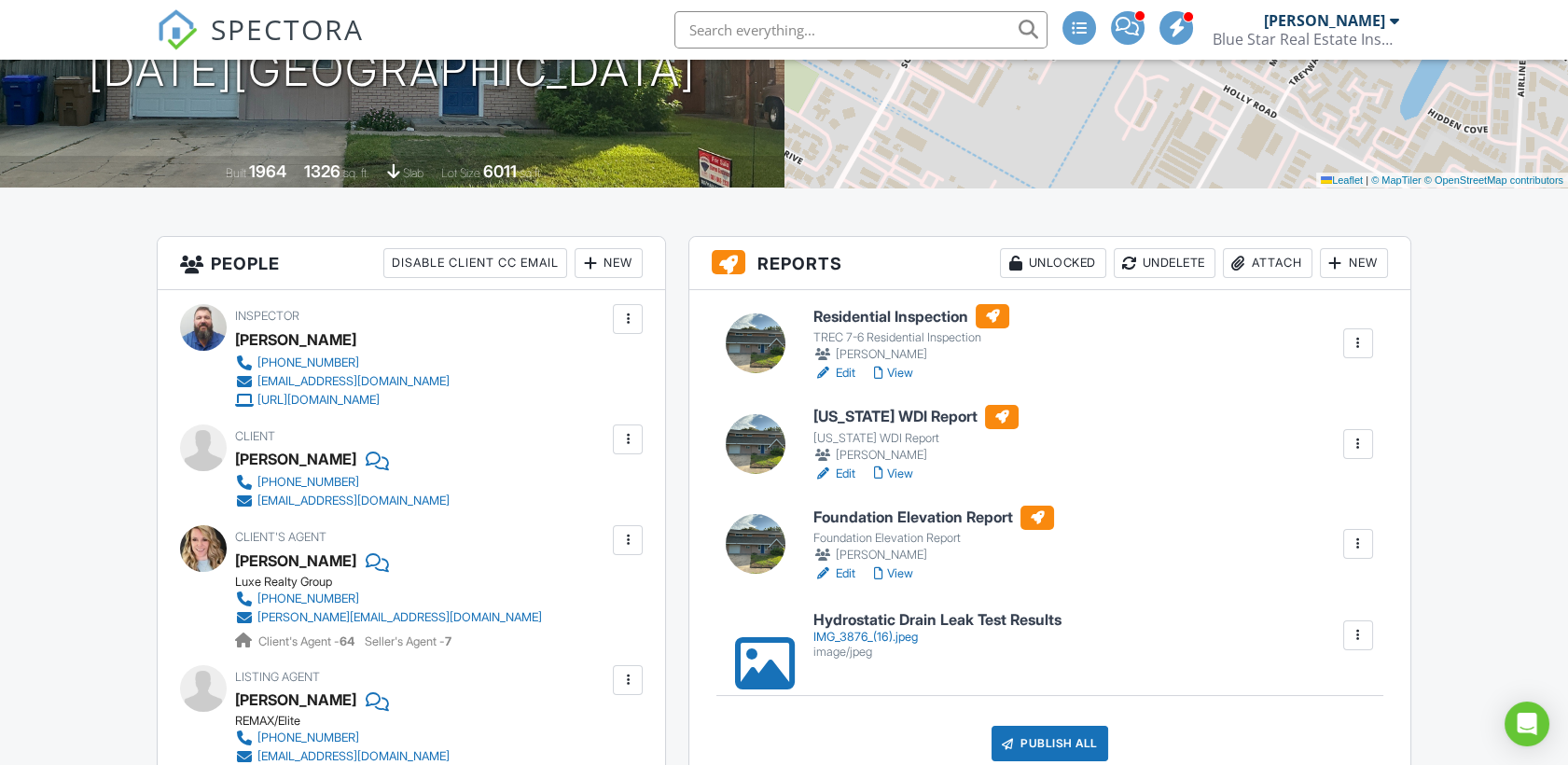 click on "View" at bounding box center (894, 474) 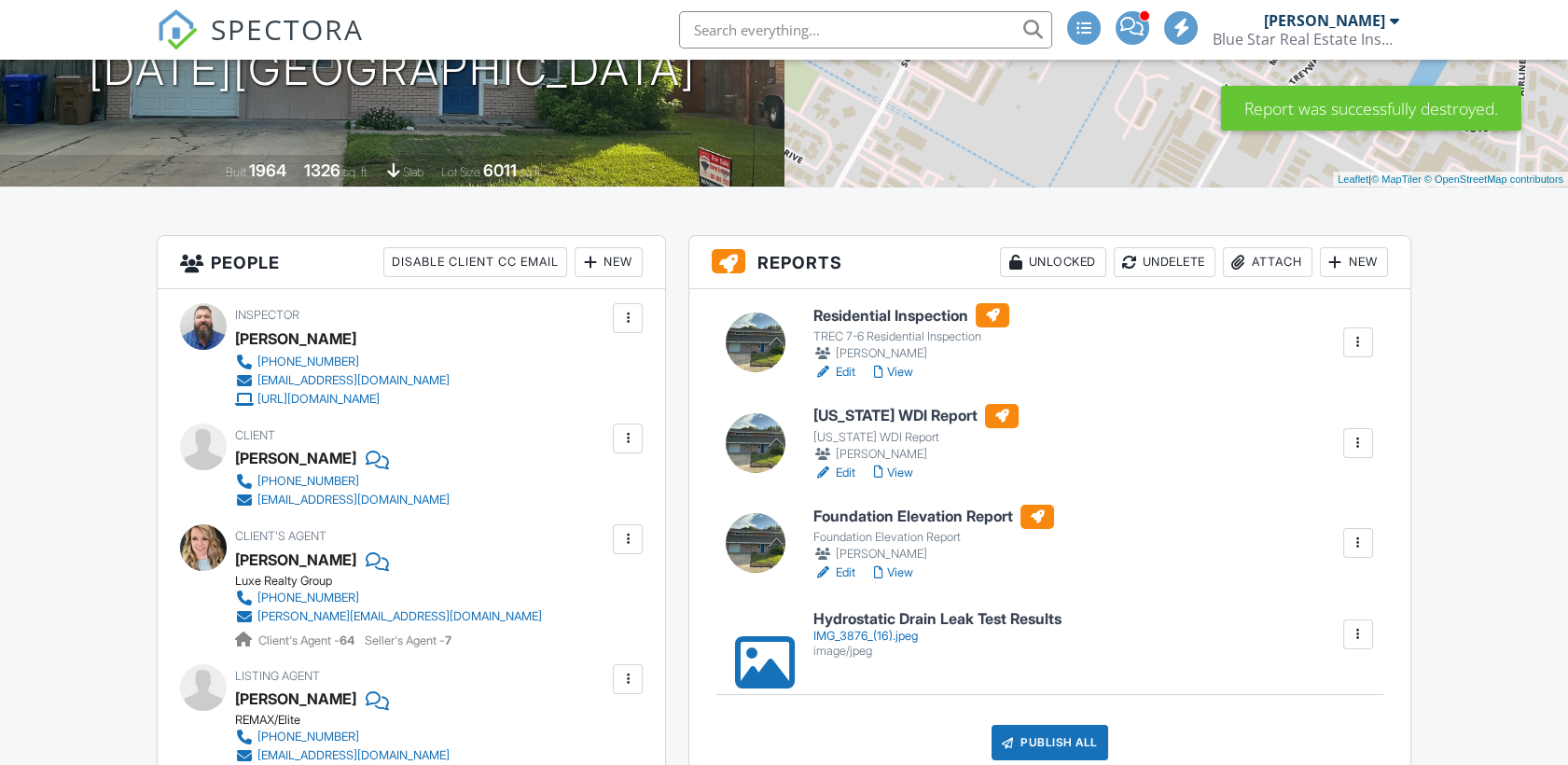 scroll, scrollTop: 312, scrollLeft: 0, axis: vertical 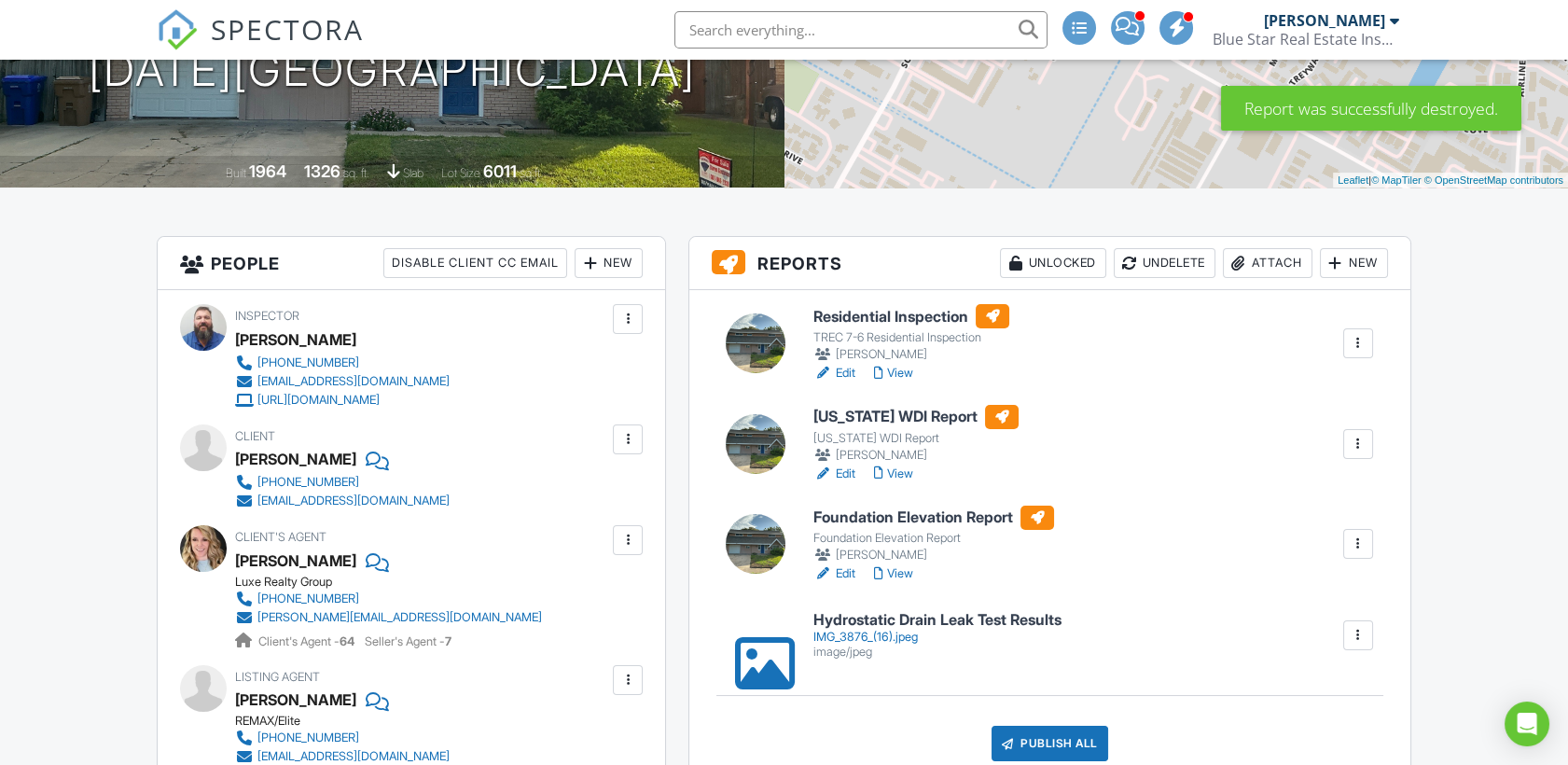 click on "View" at bounding box center (894, 574) 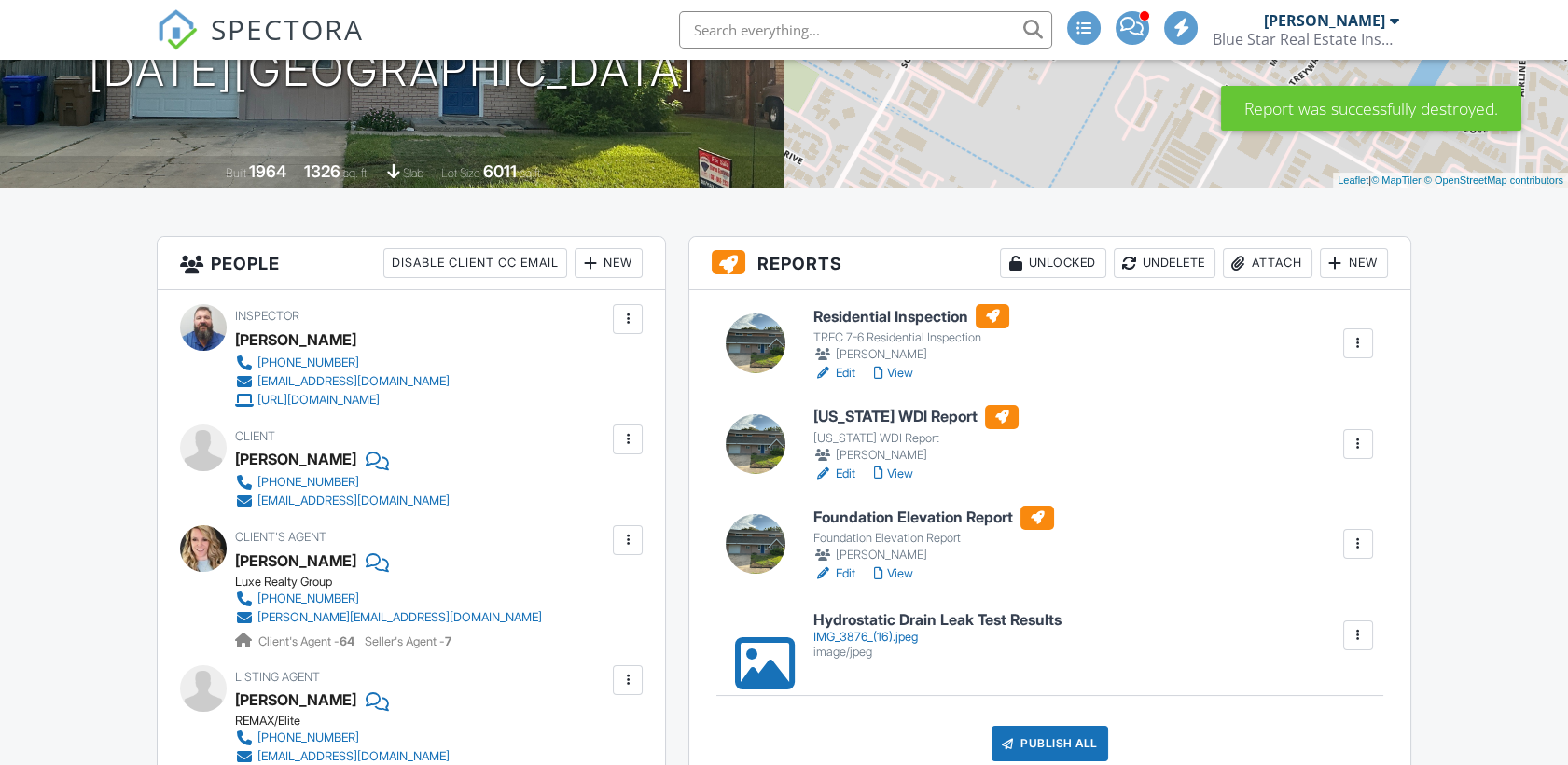 scroll, scrollTop: 311, scrollLeft: 0, axis: vertical 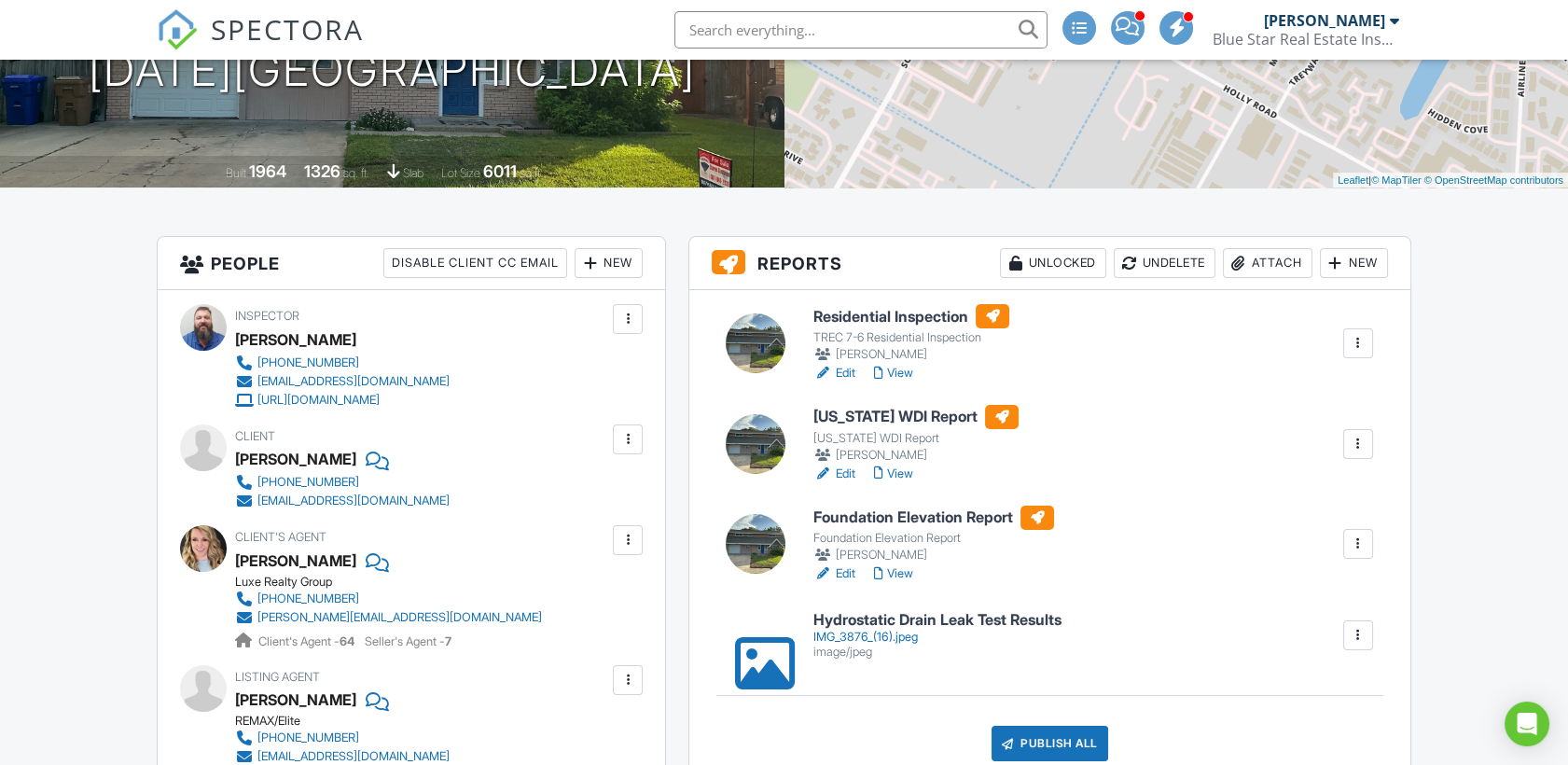 click on "View" at bounding box center [894, 373] 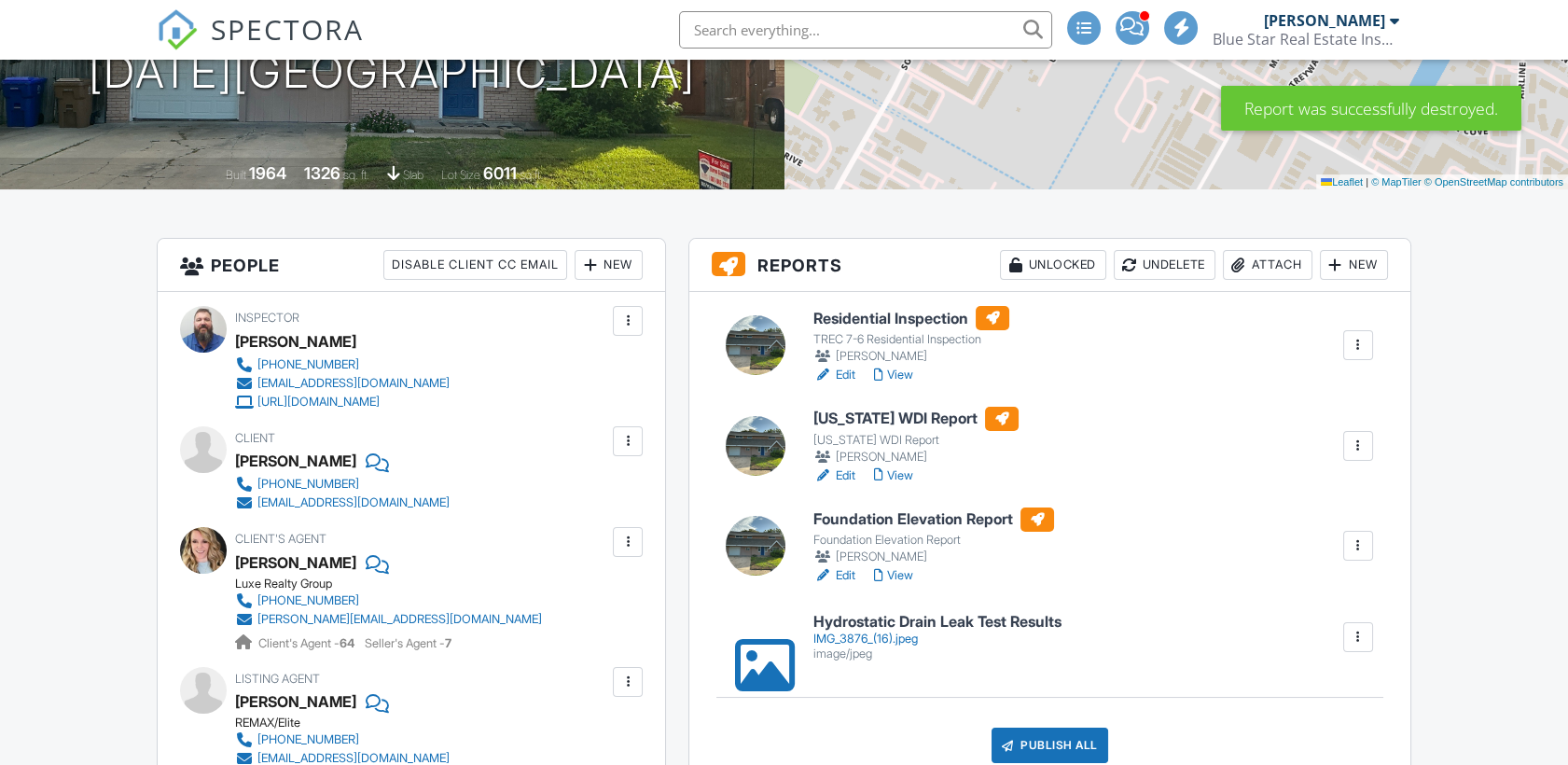 scroll, scrollTop: 309, scrollLeft: 0, axis: vertical 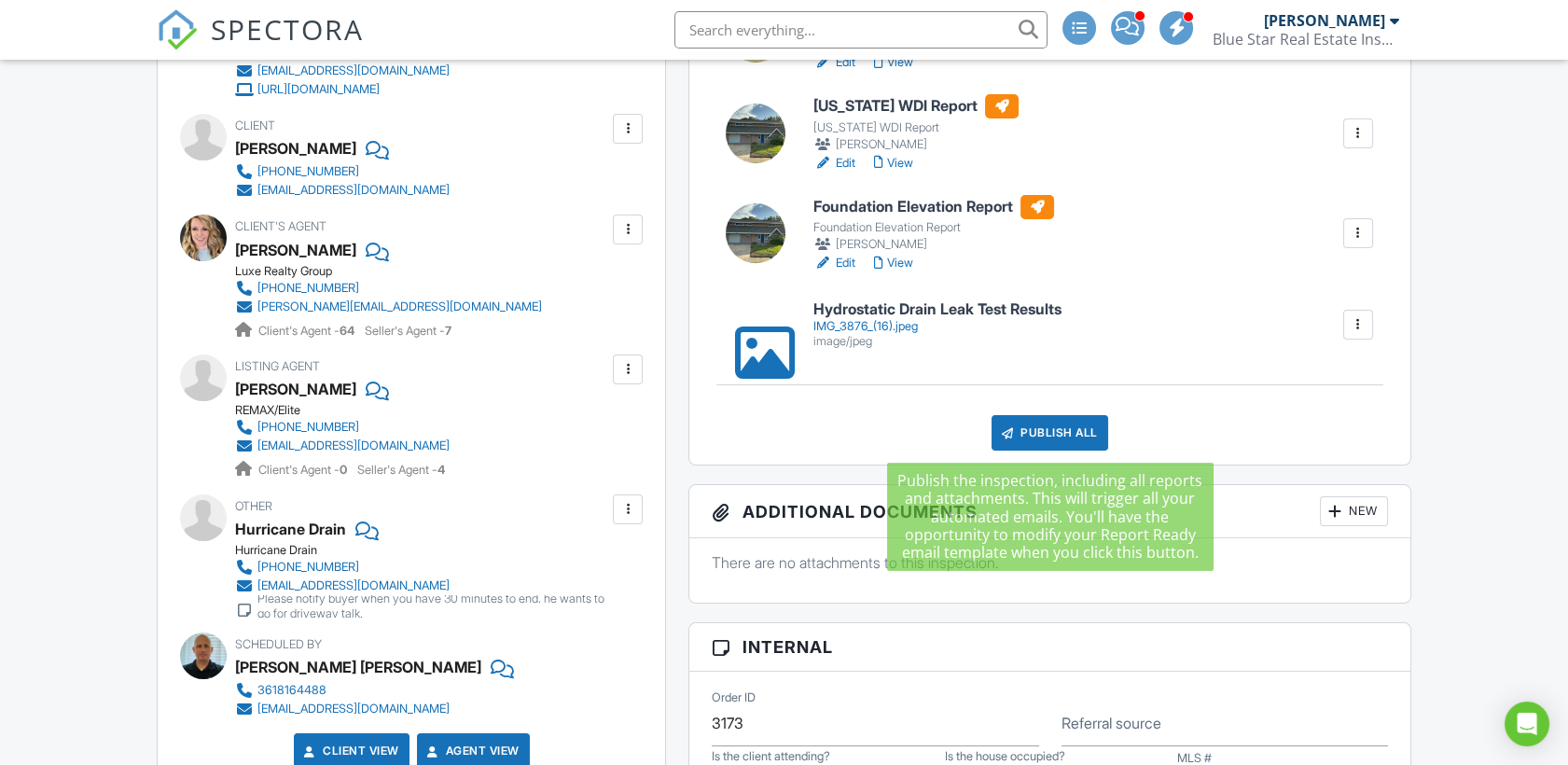 click on "Publish All" at bounding box center [1049, 433] 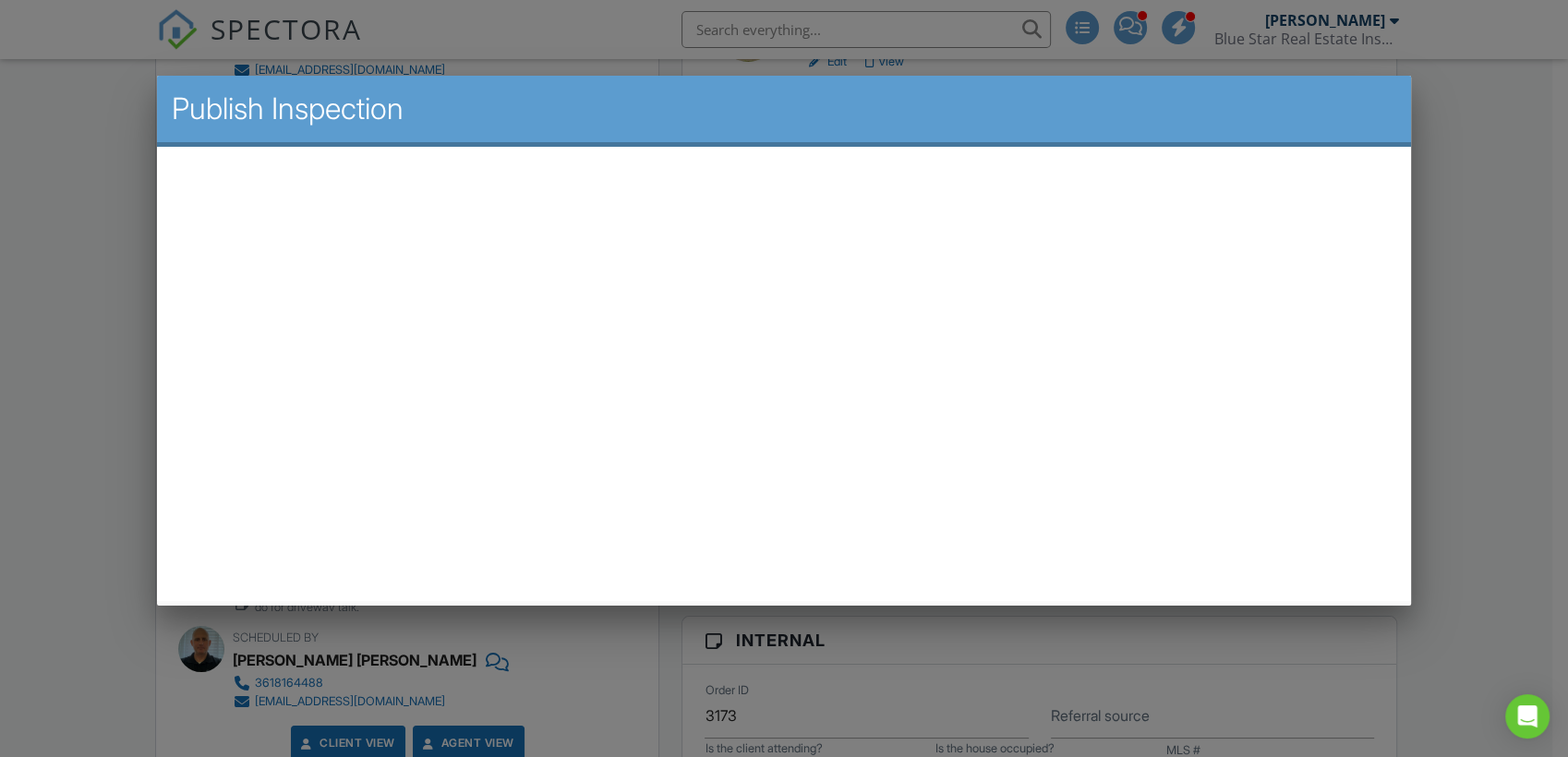 scroll, scrollTop: 0, scrollLeft: 0, axis: both 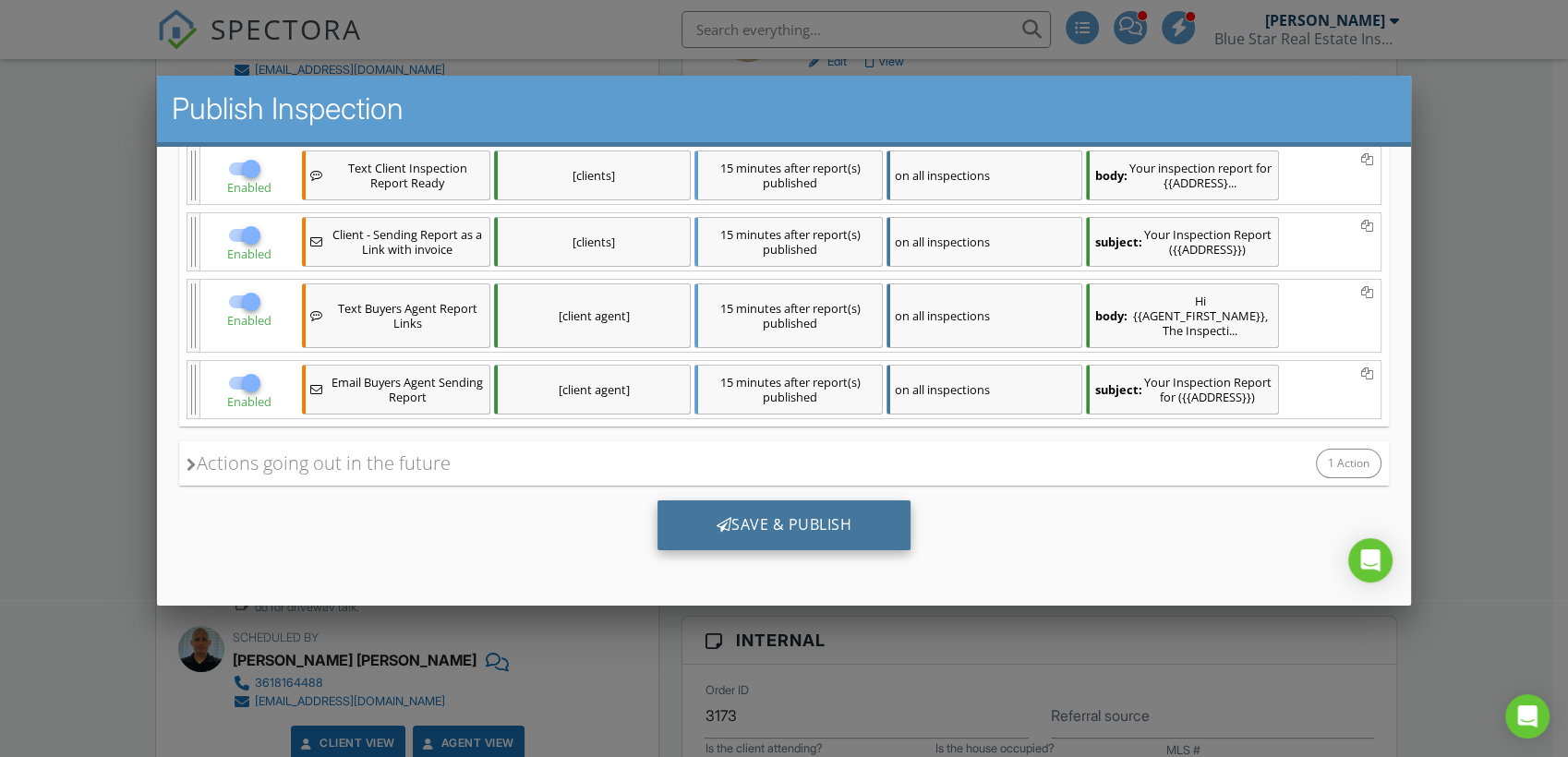 click on "Save & Publish" at bounding box center (783, 525) 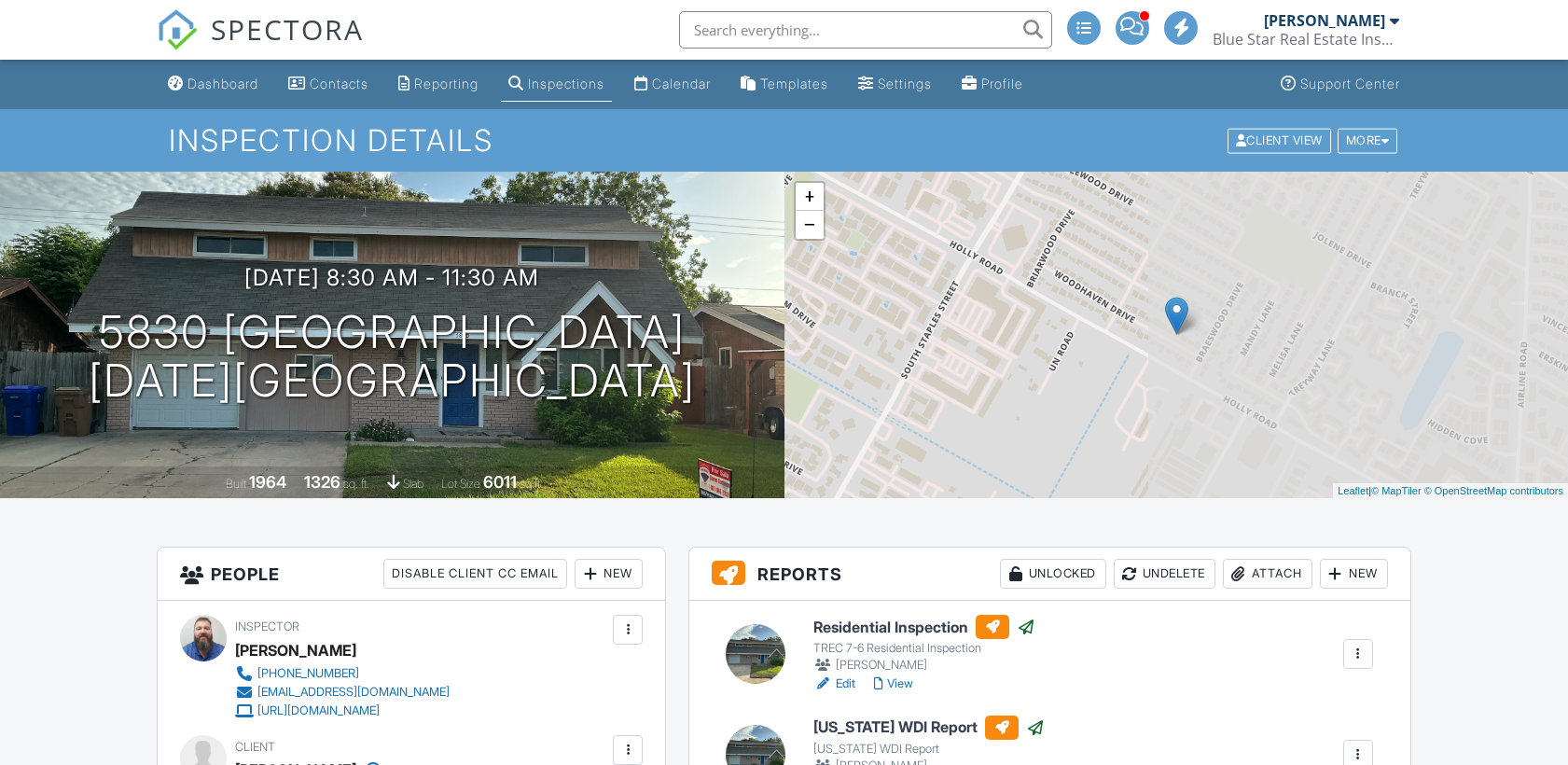 scroll, scrollTop: 0, scrollLeft: 0, axis: both 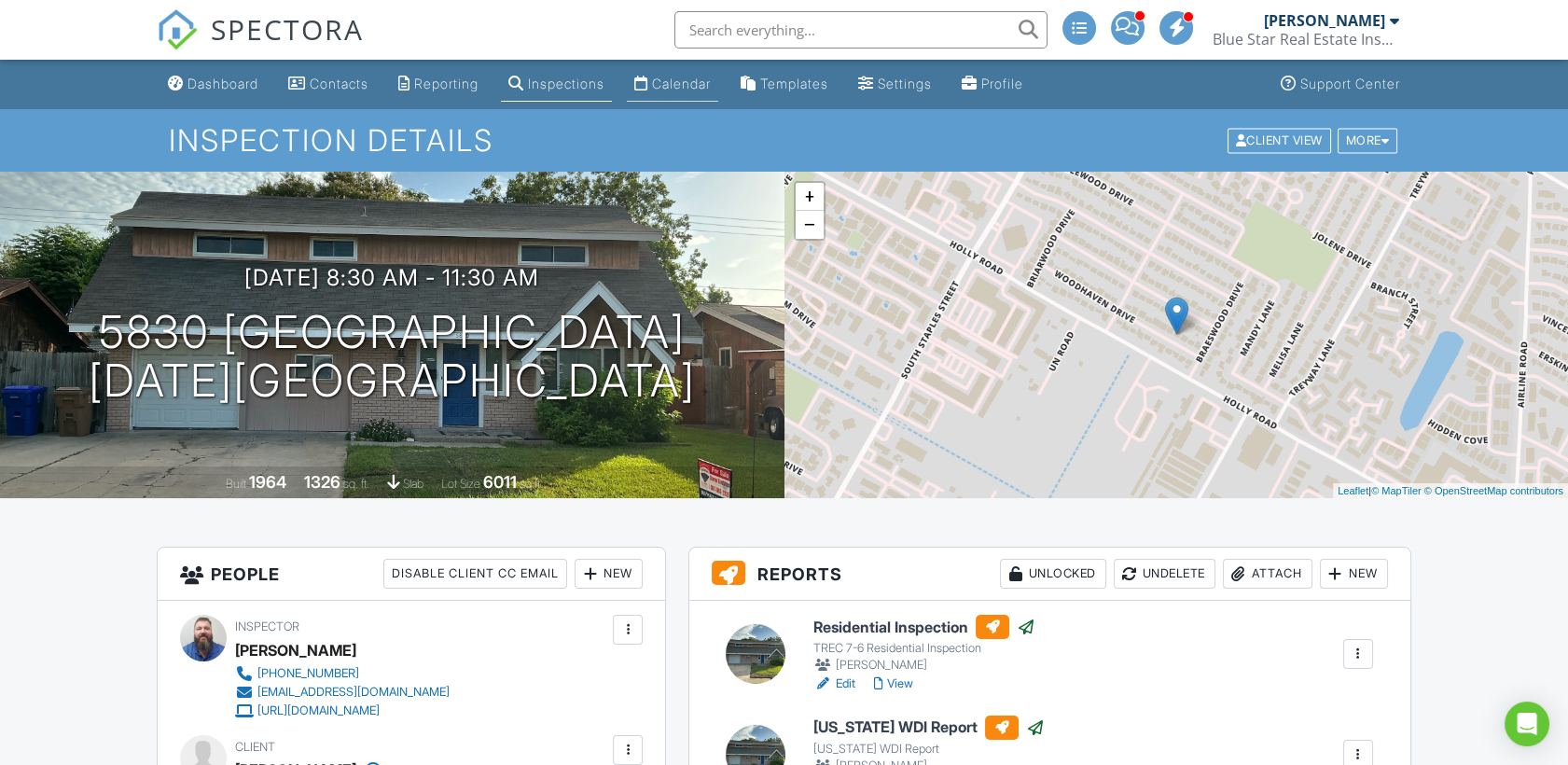 click on "Calendar" at bounding box center (681, 83) 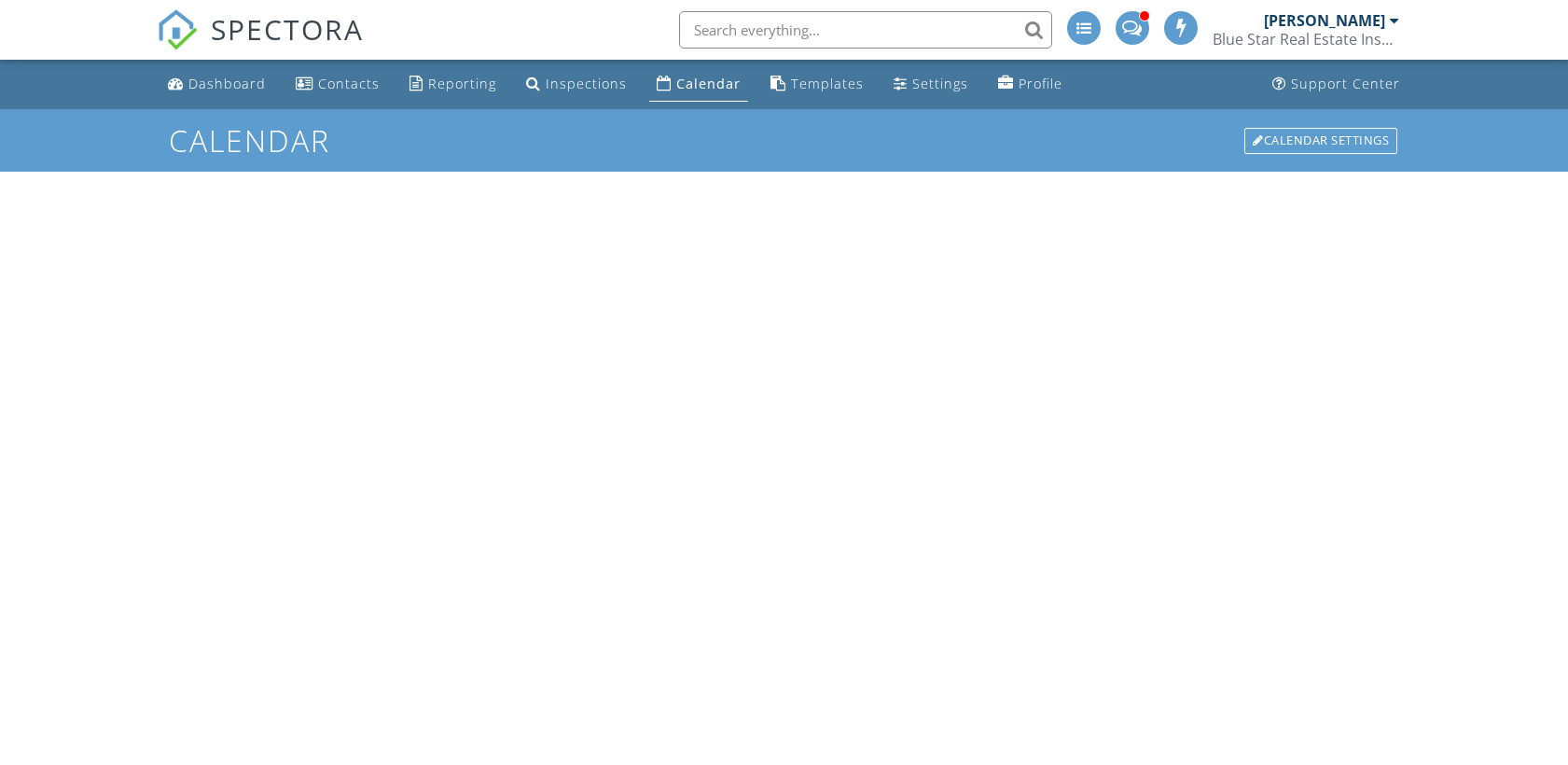 scroll, scrollTop: 0, scrollLeft: 0, axis: both 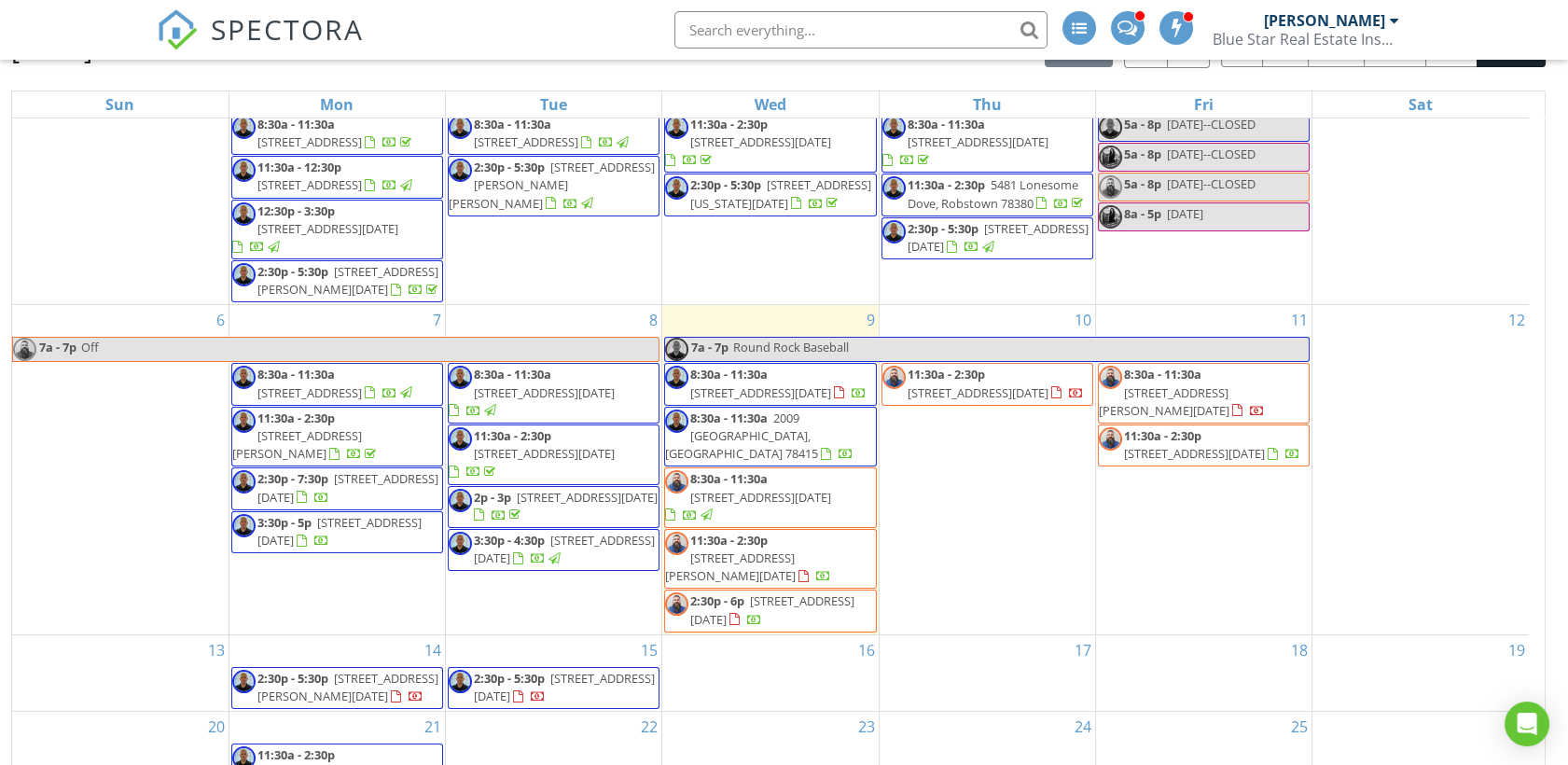 click on "[STREET_ADDRESS][PERSON_NAME][DATE]" at bounding box center [730, 566] 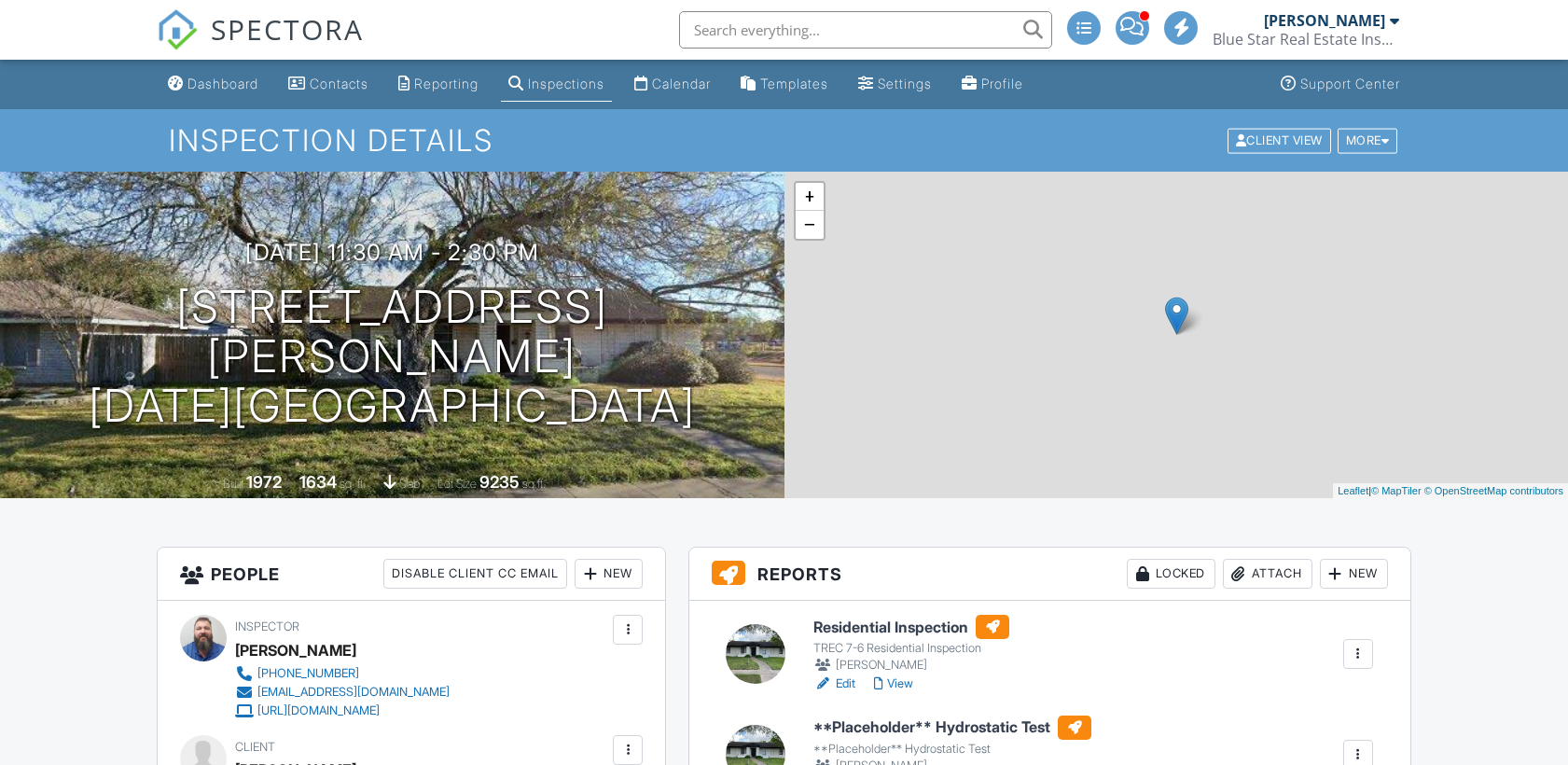 scroll, scrollTop: 0, scrollLeft: 0, axis: both 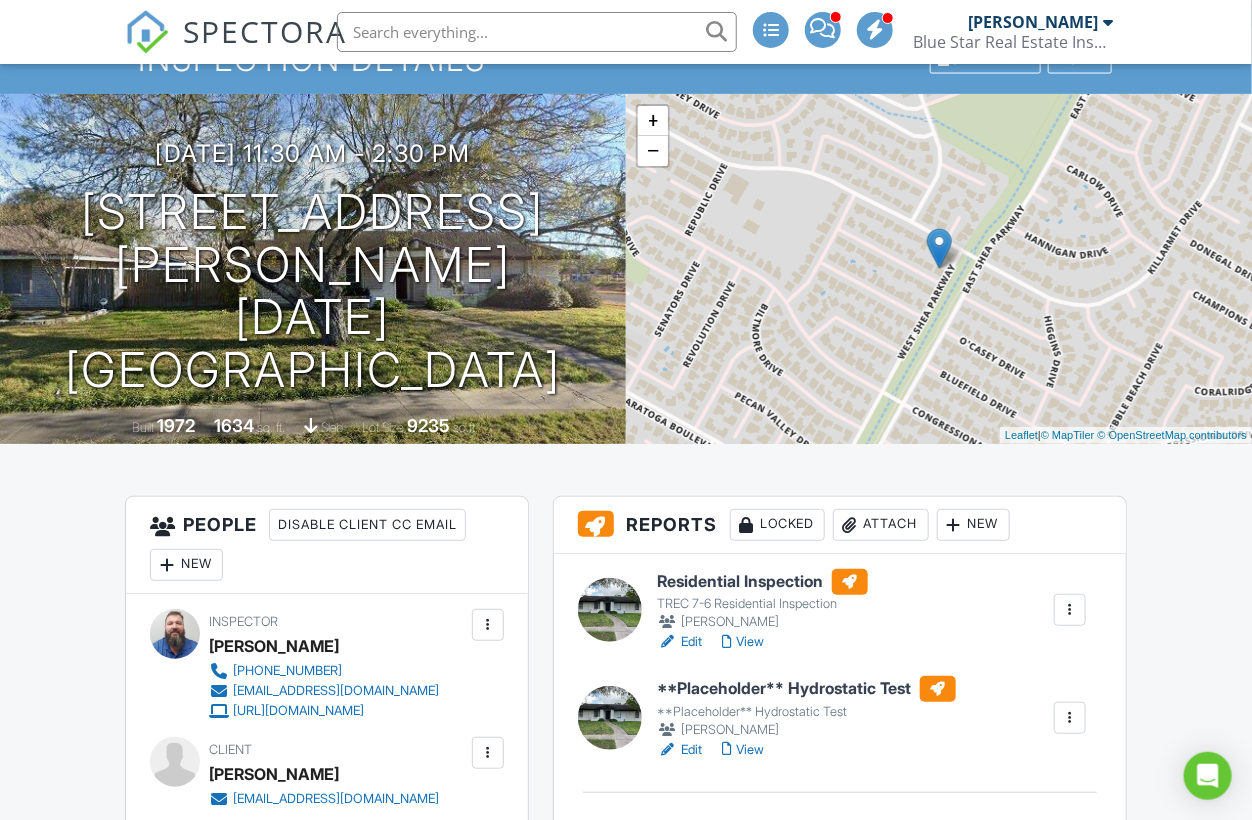 click on "Attach" at bounding box center [881, 525] 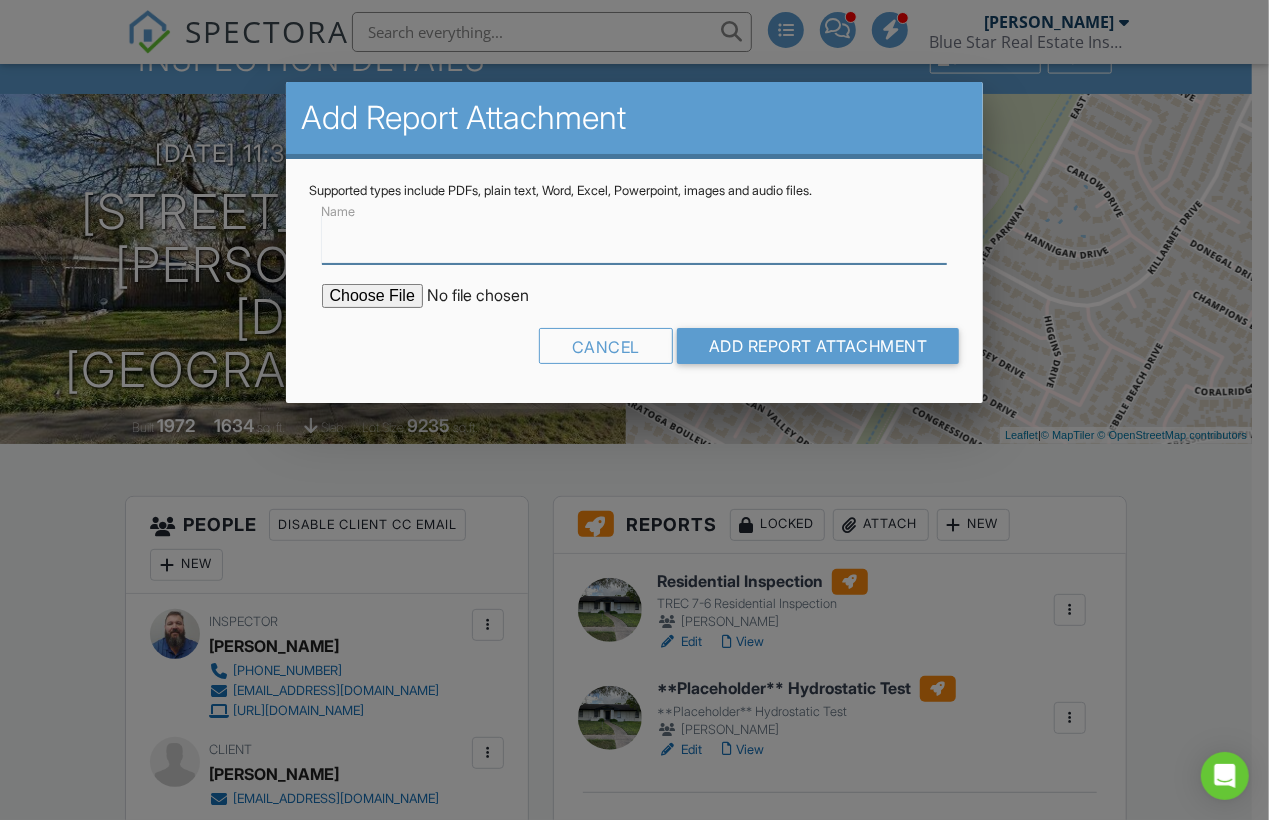 type on "Hydrostatic Drain Leak Test Results" 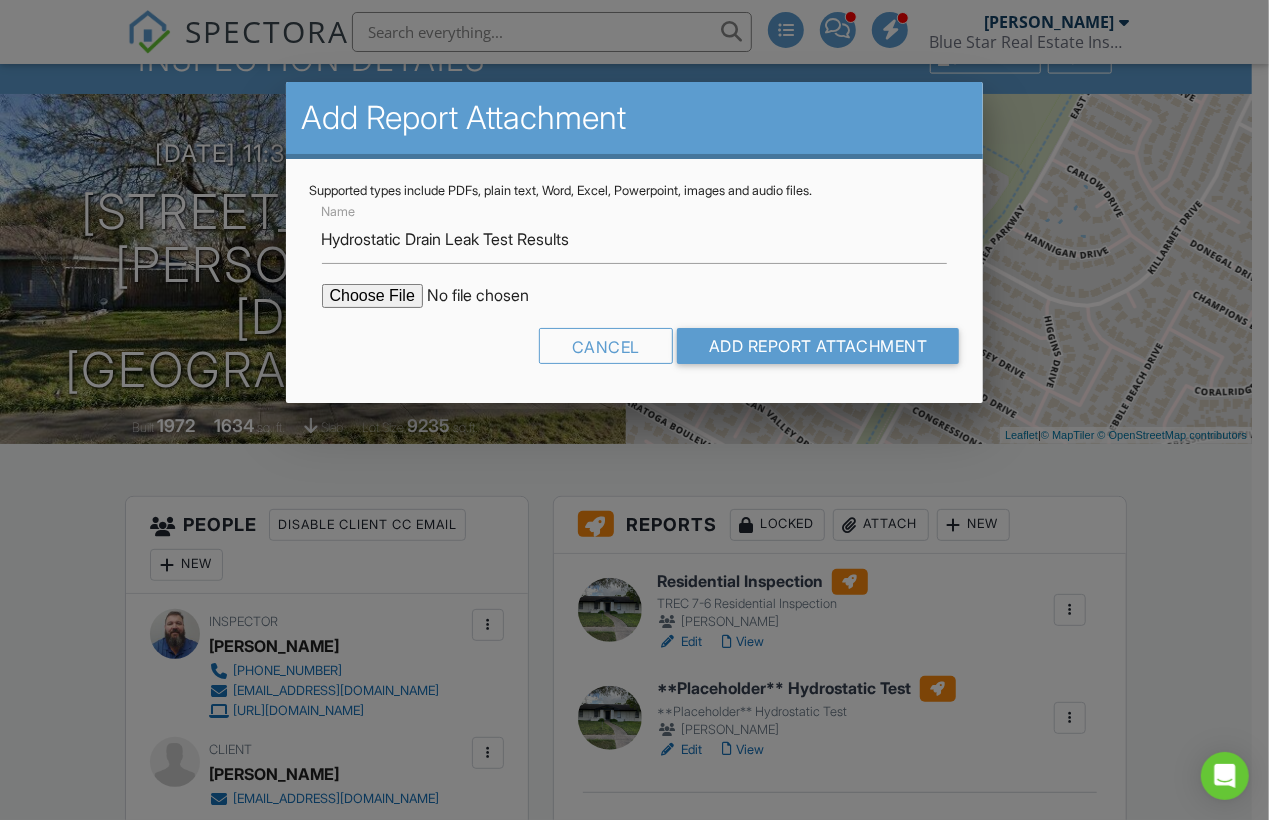 click at bounding box center [492, 296] 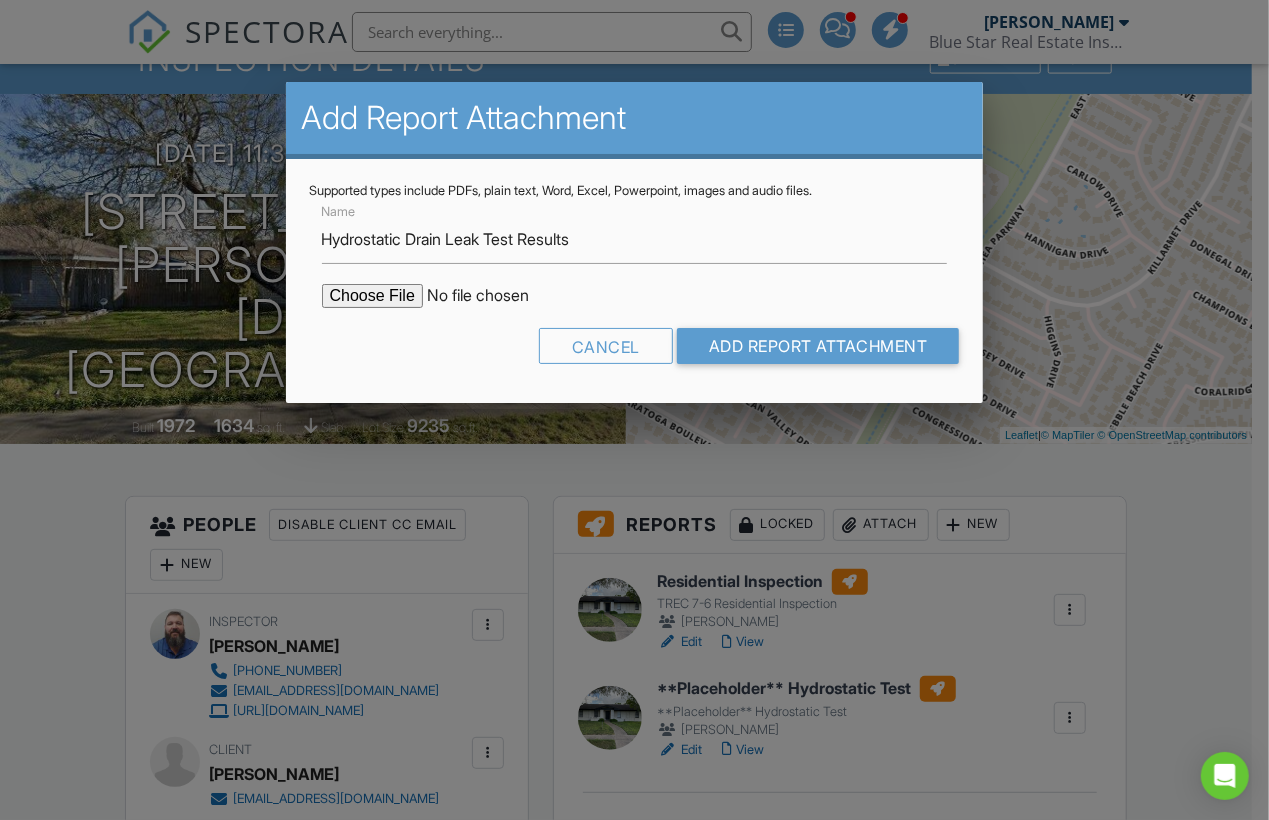 type on "C:\fakepath\IMG_3876 (17).jpeg" 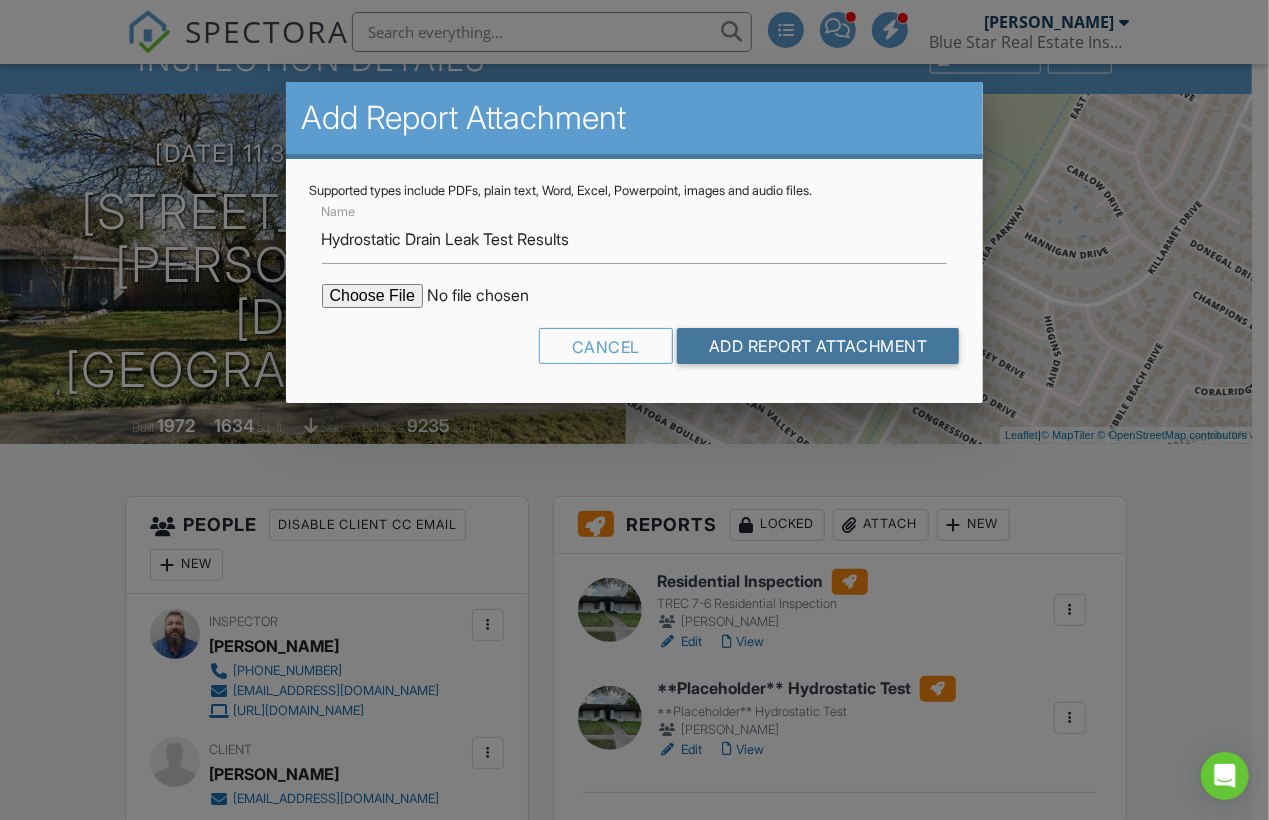 click on "Add Report Attachment" at bounding box center (818, 346) 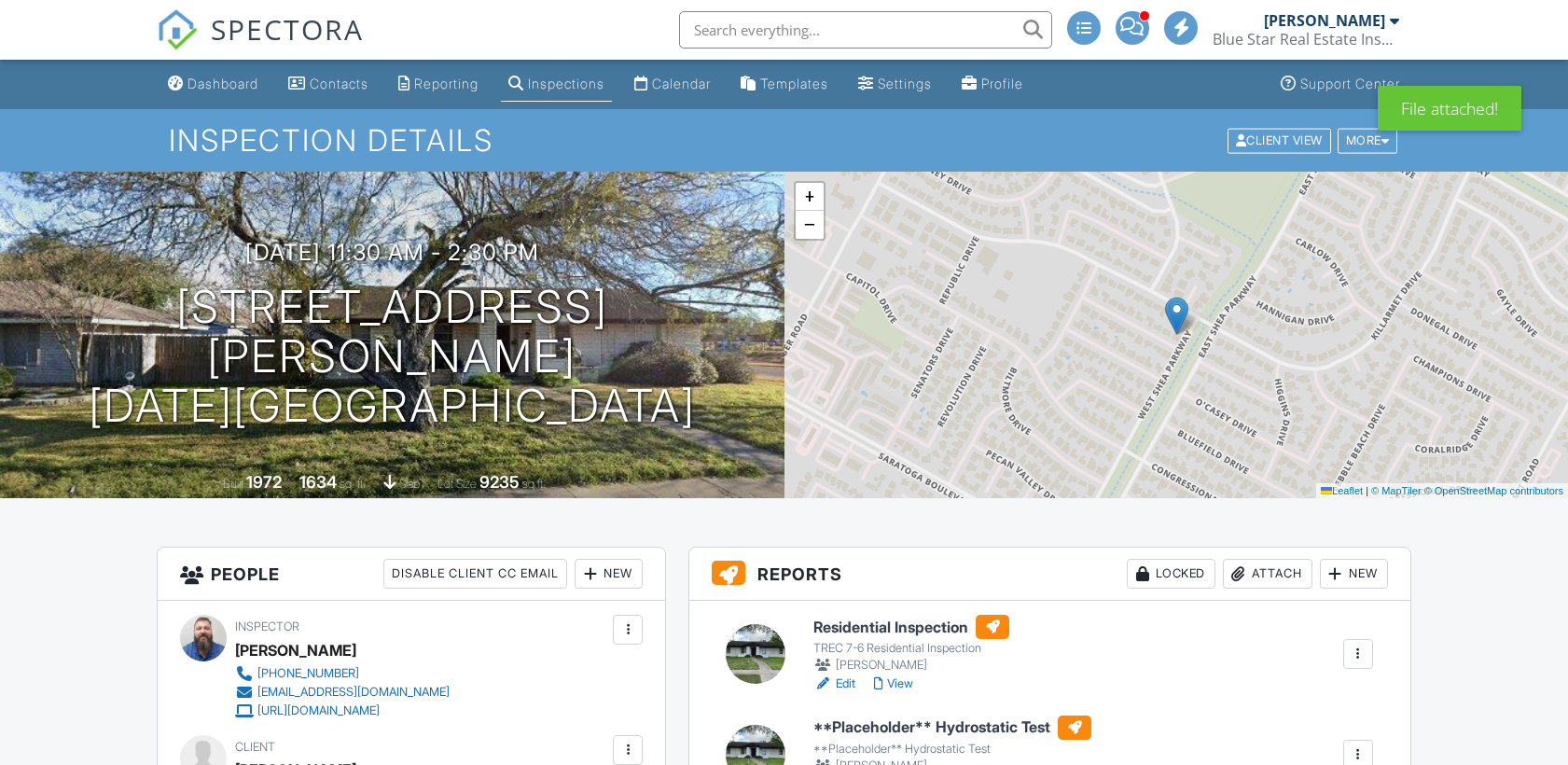 scroll, scrollTop: 0, scrollLeft: 0, axis: both 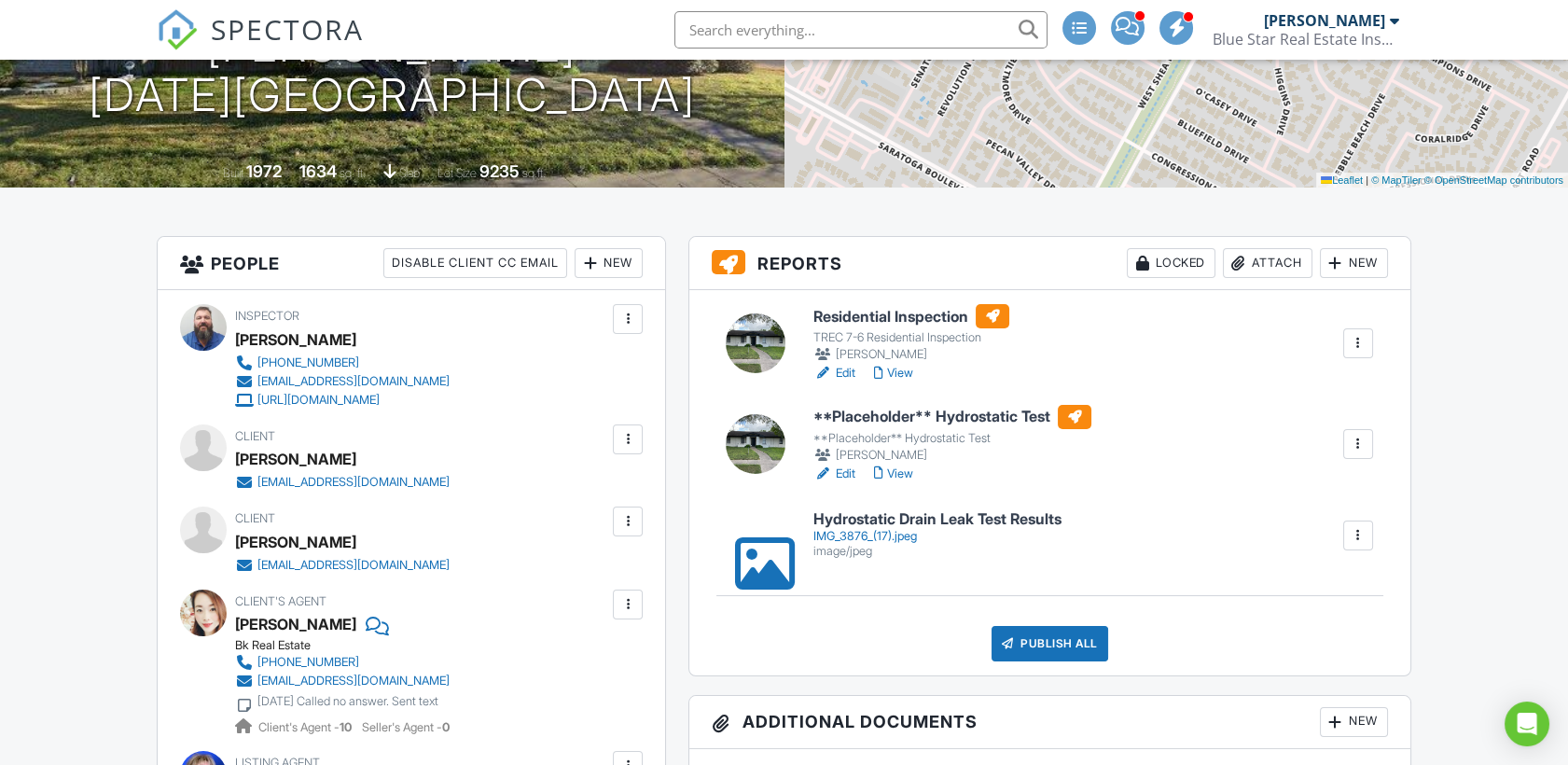 click on "IMG_3876_(17).jpeg" at bounding box center (937, 536) 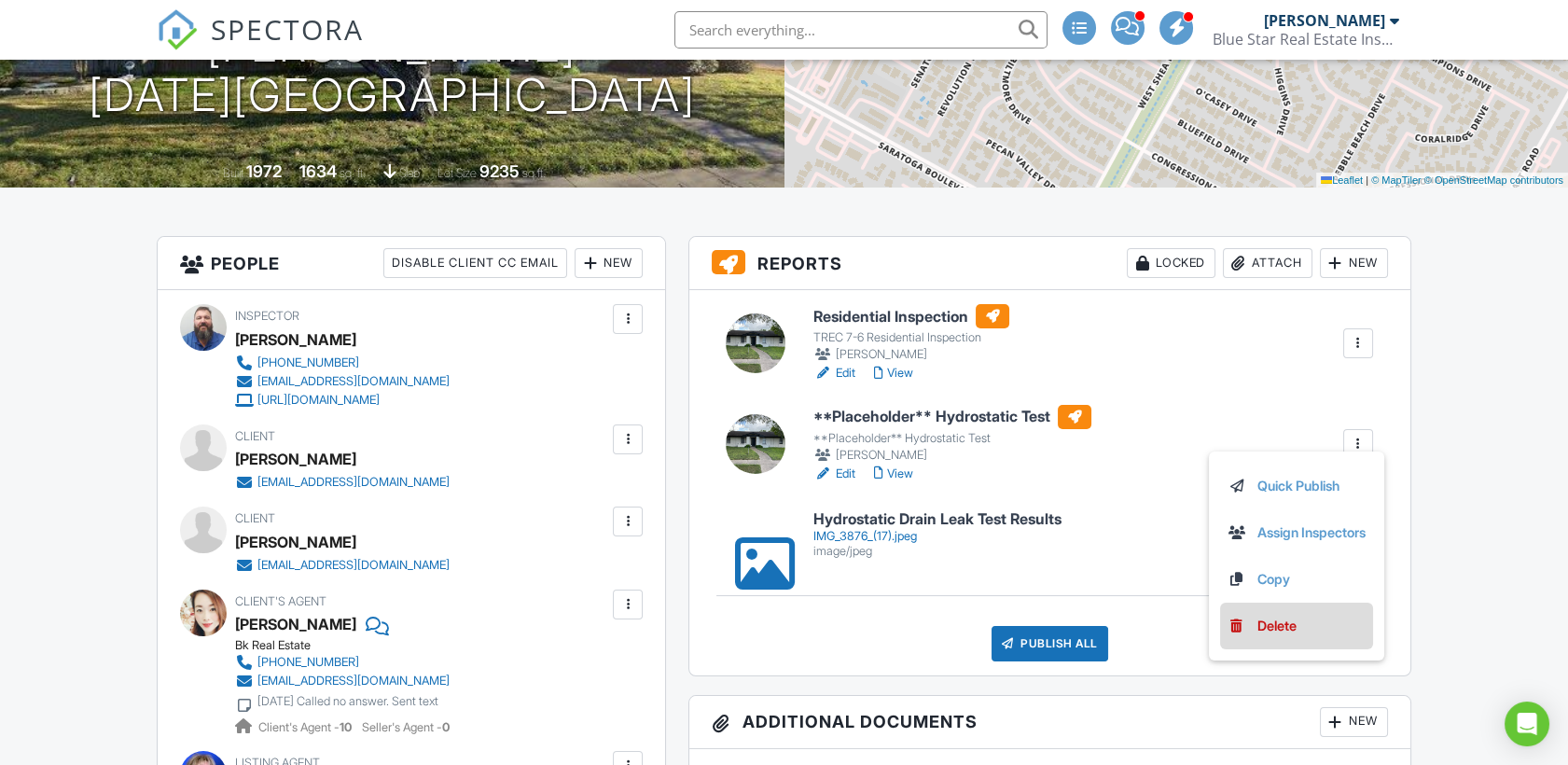 click on "Delete" at bounding box center (1277, 626) 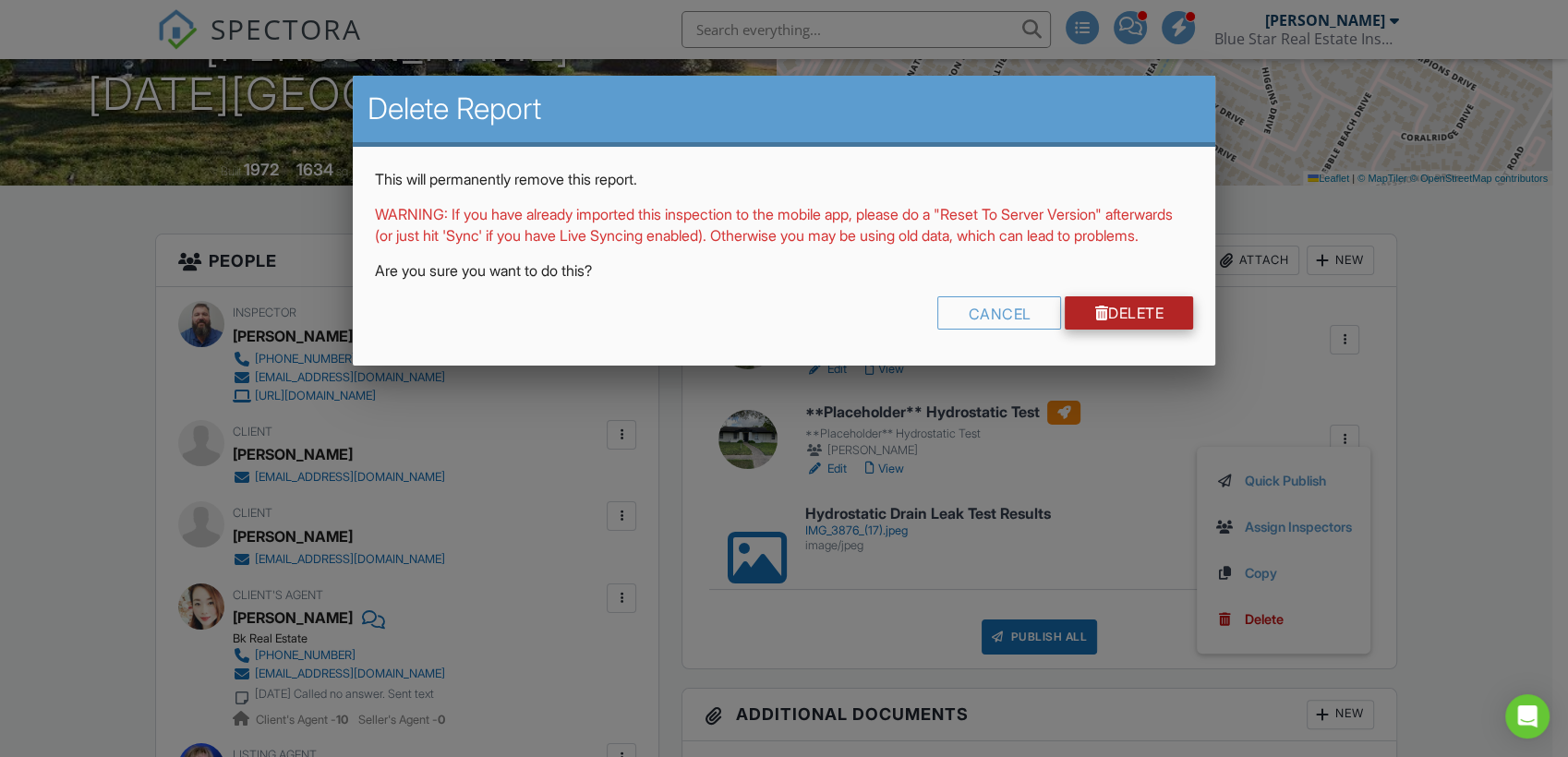 click on "Delete" at bounding box center [1128, 313] 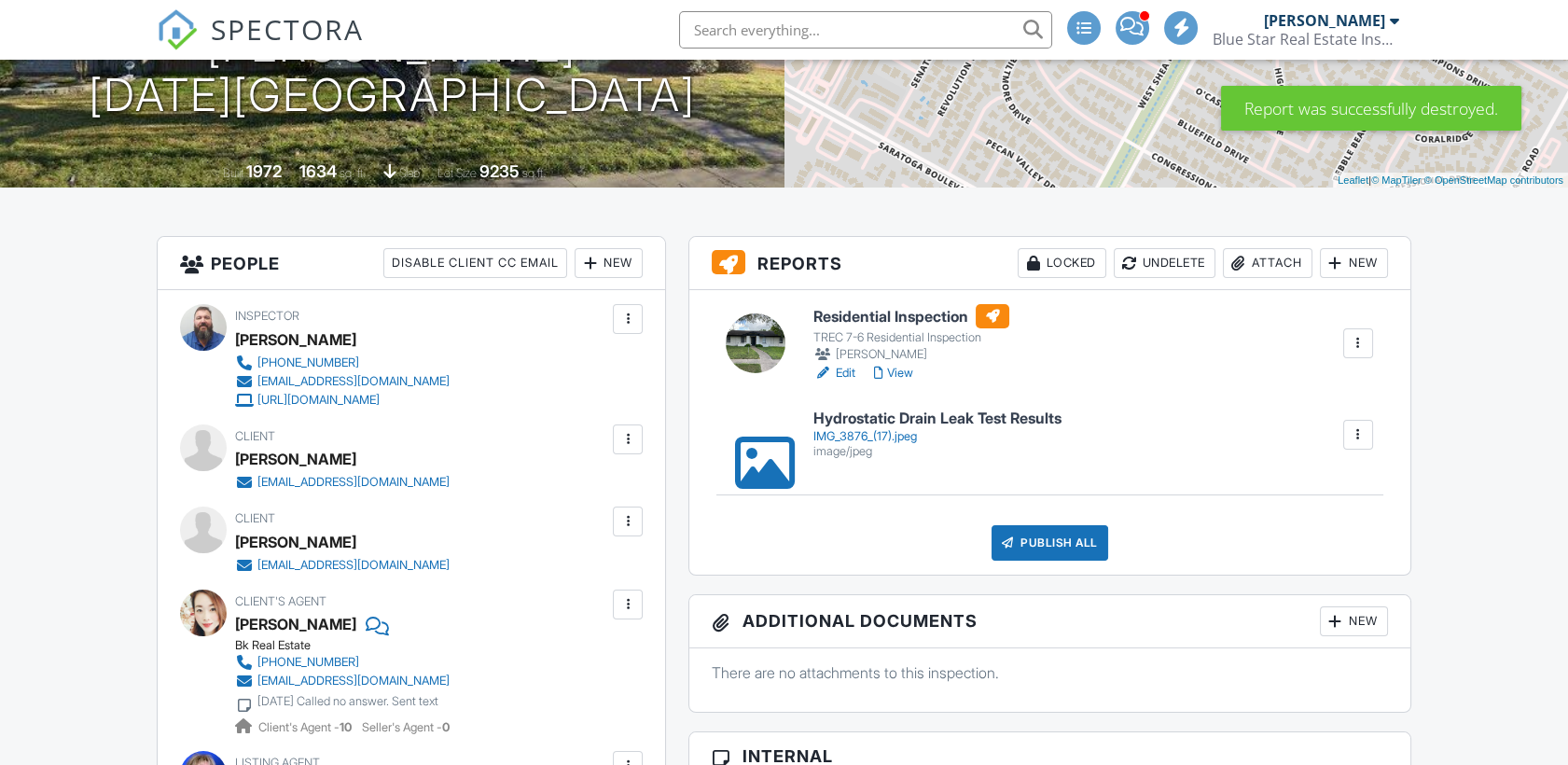 scroll, scrollTop: 311, scrollLeft: 0, axis: vertical 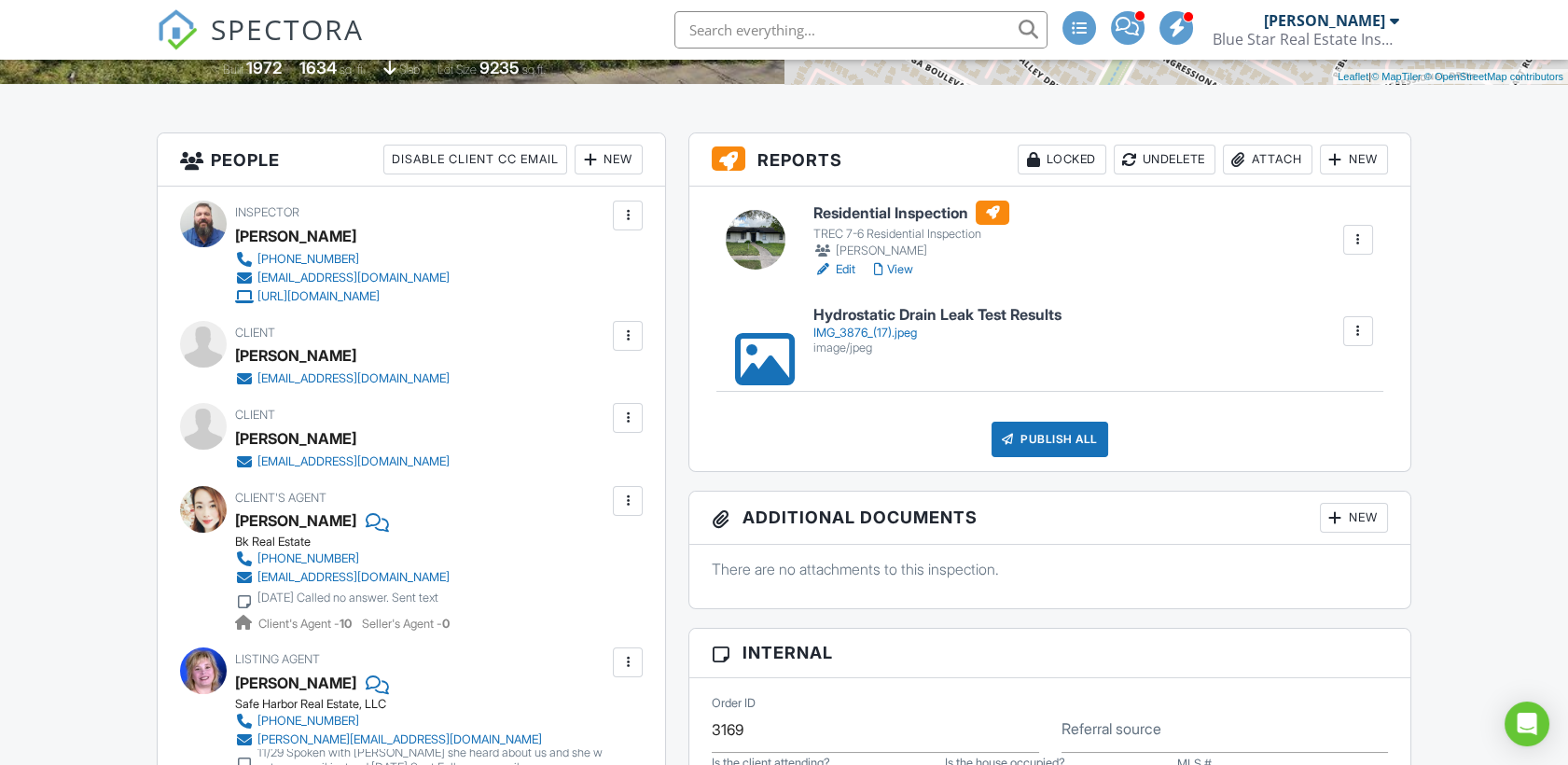 click on "View" at bounding box center (894, 270) 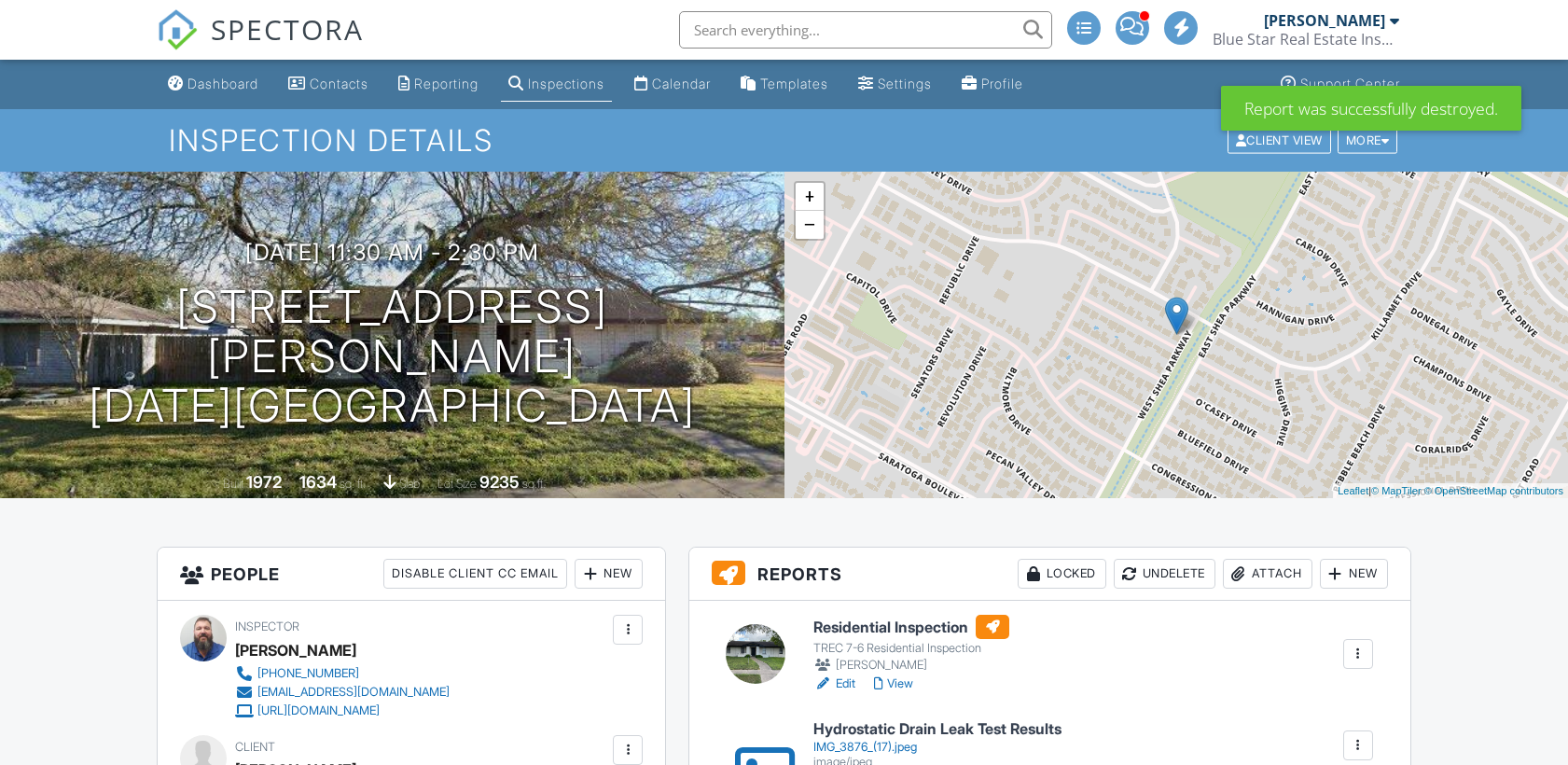 scroll, scrollTop: 0, scrollLeft: 0, axis: both 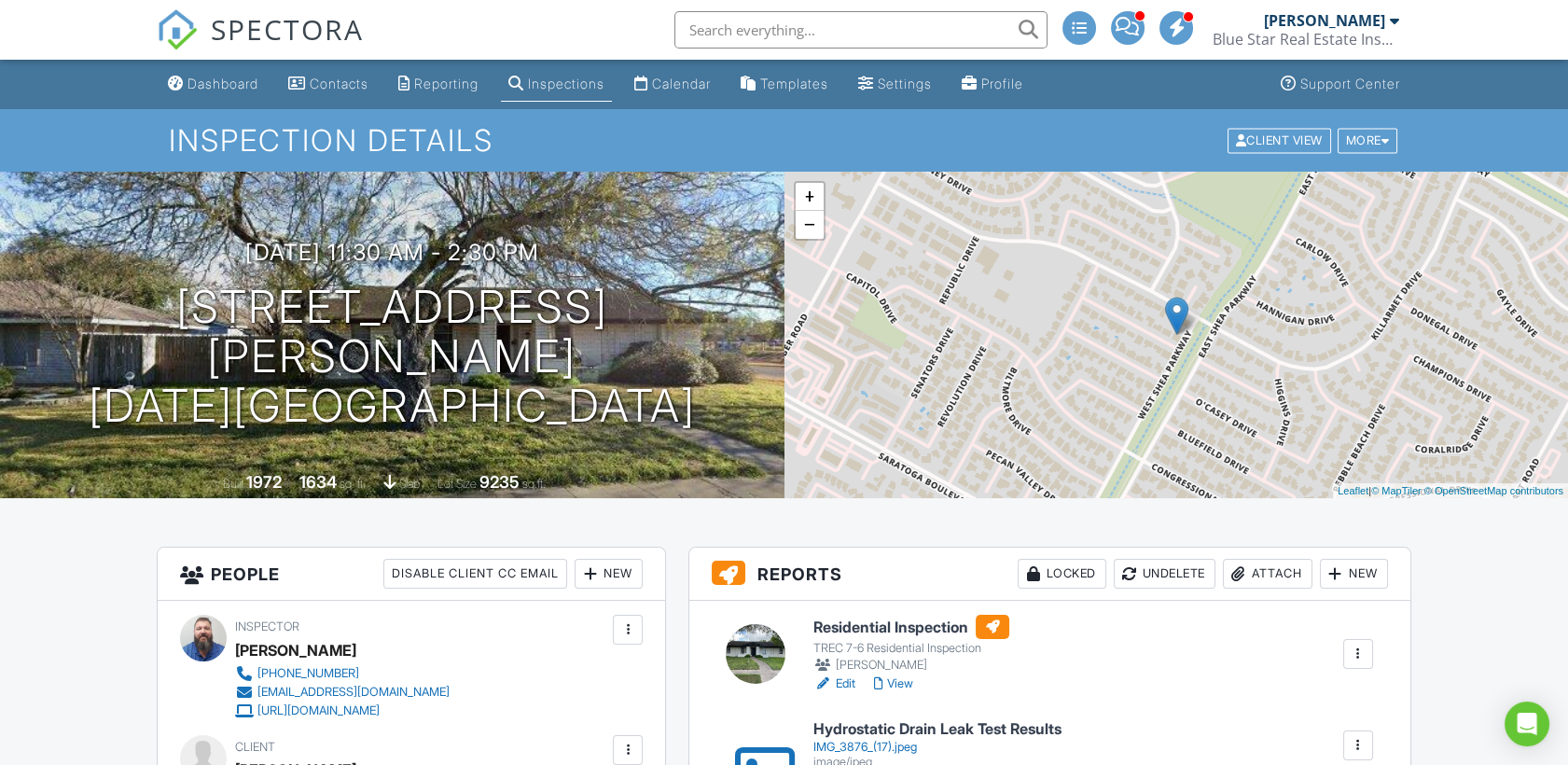 click on "Dashboard" at bounding box center [223, 83] 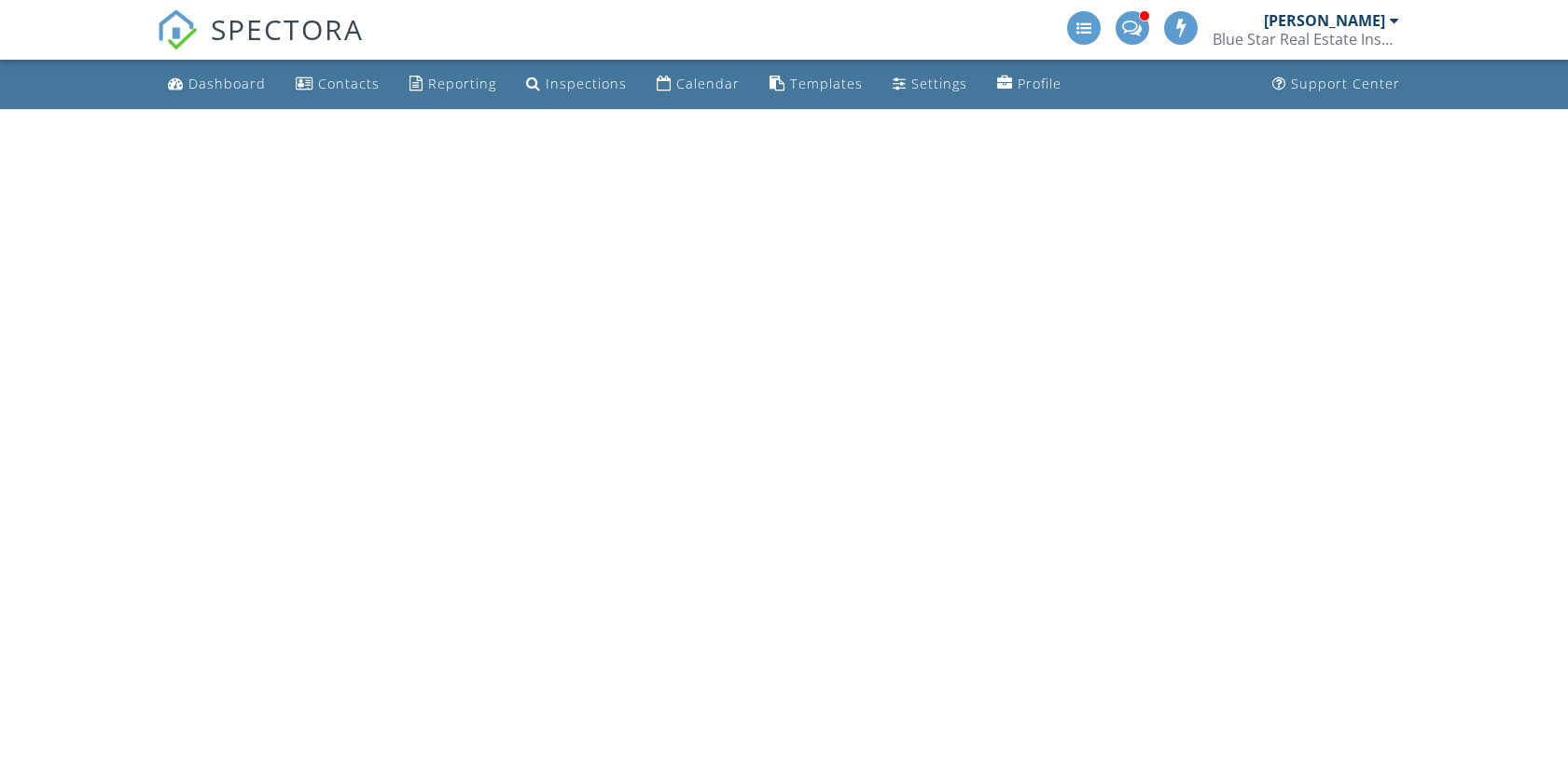 scroll, scrollTop: 0, scrollLeft: 0, axis: both 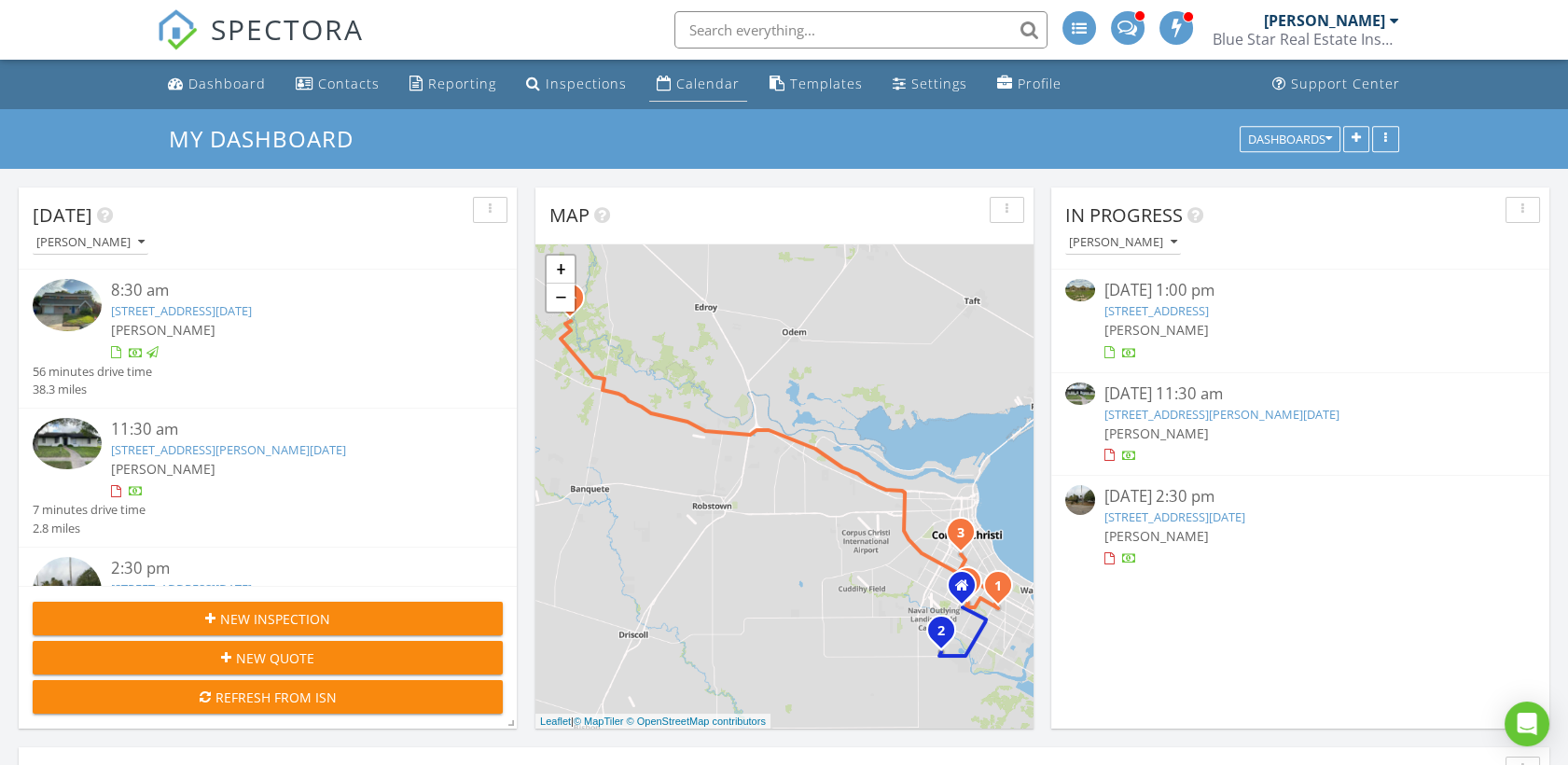 click on "Calendar" at bounding box center (708, 83) 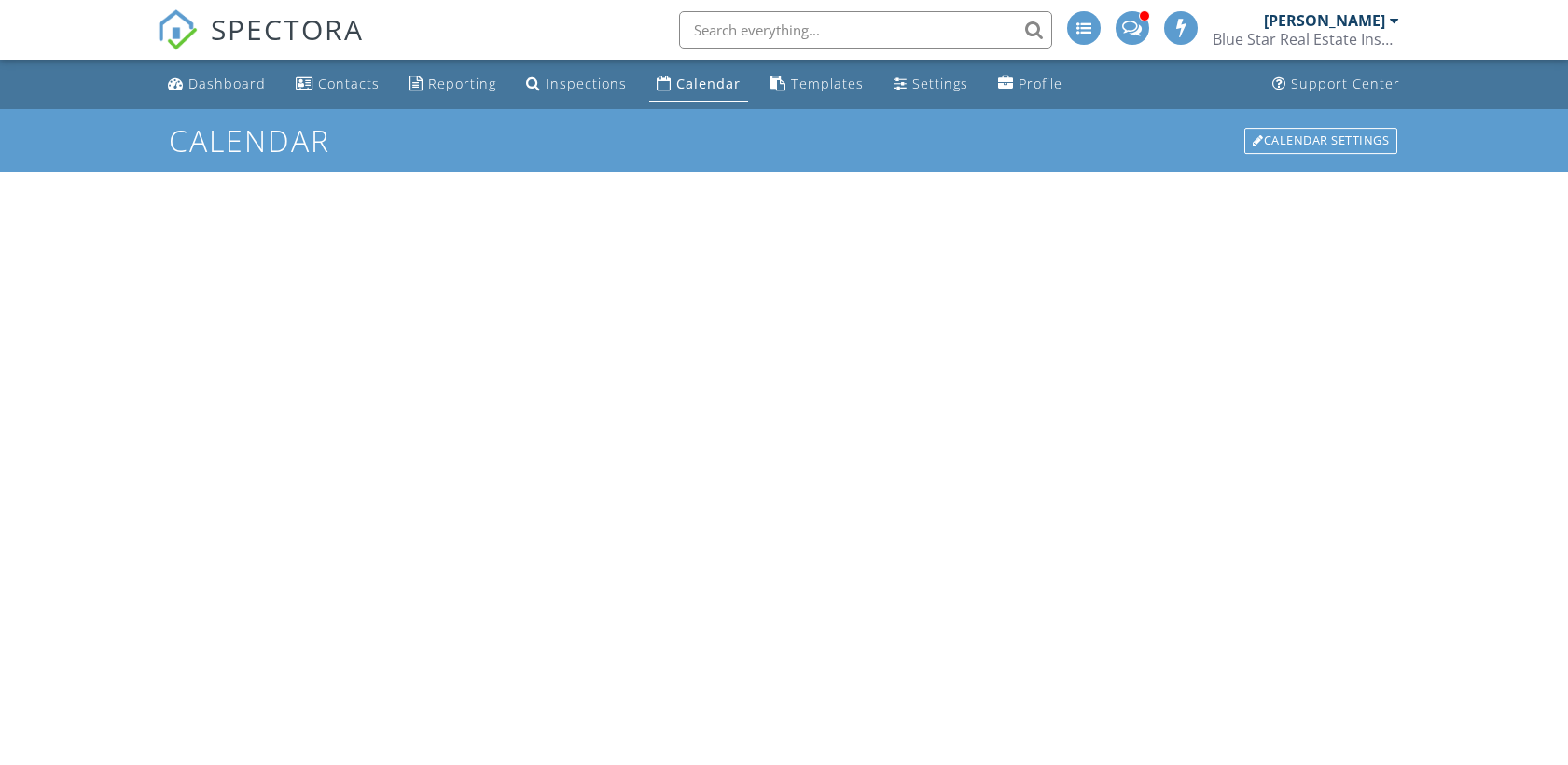 scroll, scrollTop: 0, scrollLeft: 0, axis: both 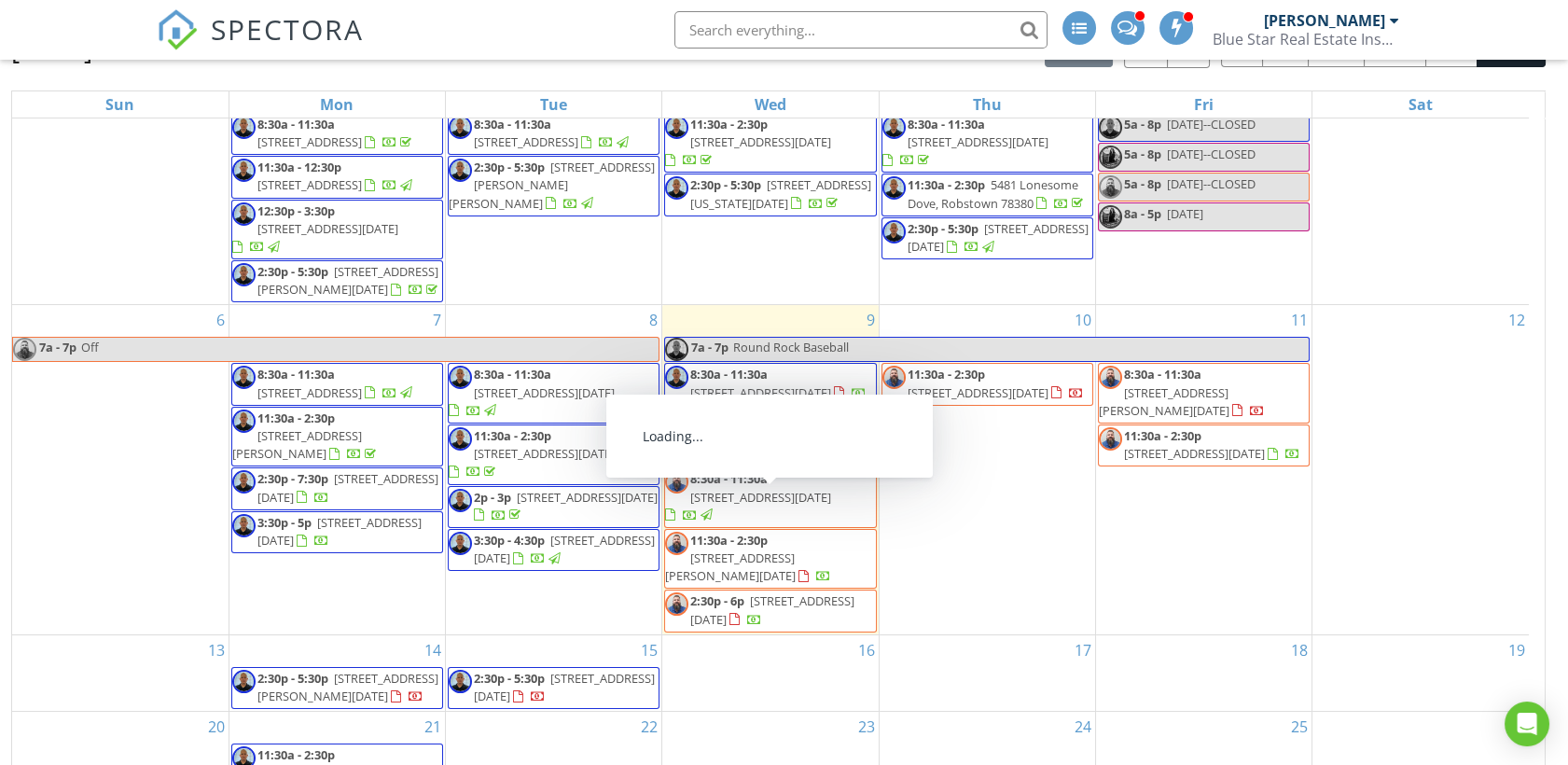 click on "4338 Murphey Dr, Corpus Christi 78413" at bounding box center (730, 566) 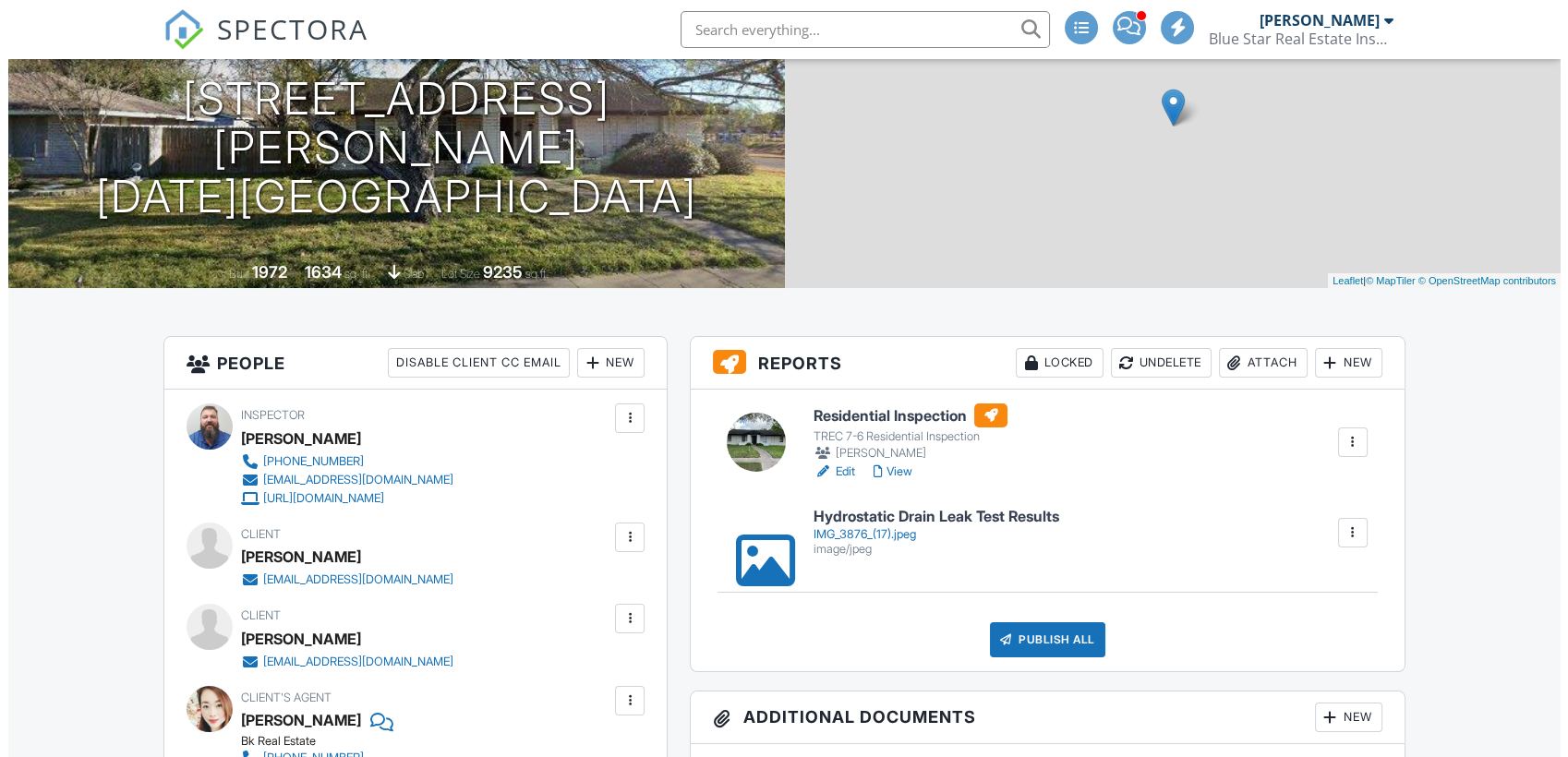 scroll, scrollTop: 205, scrollLeft: 0, axis: vertical 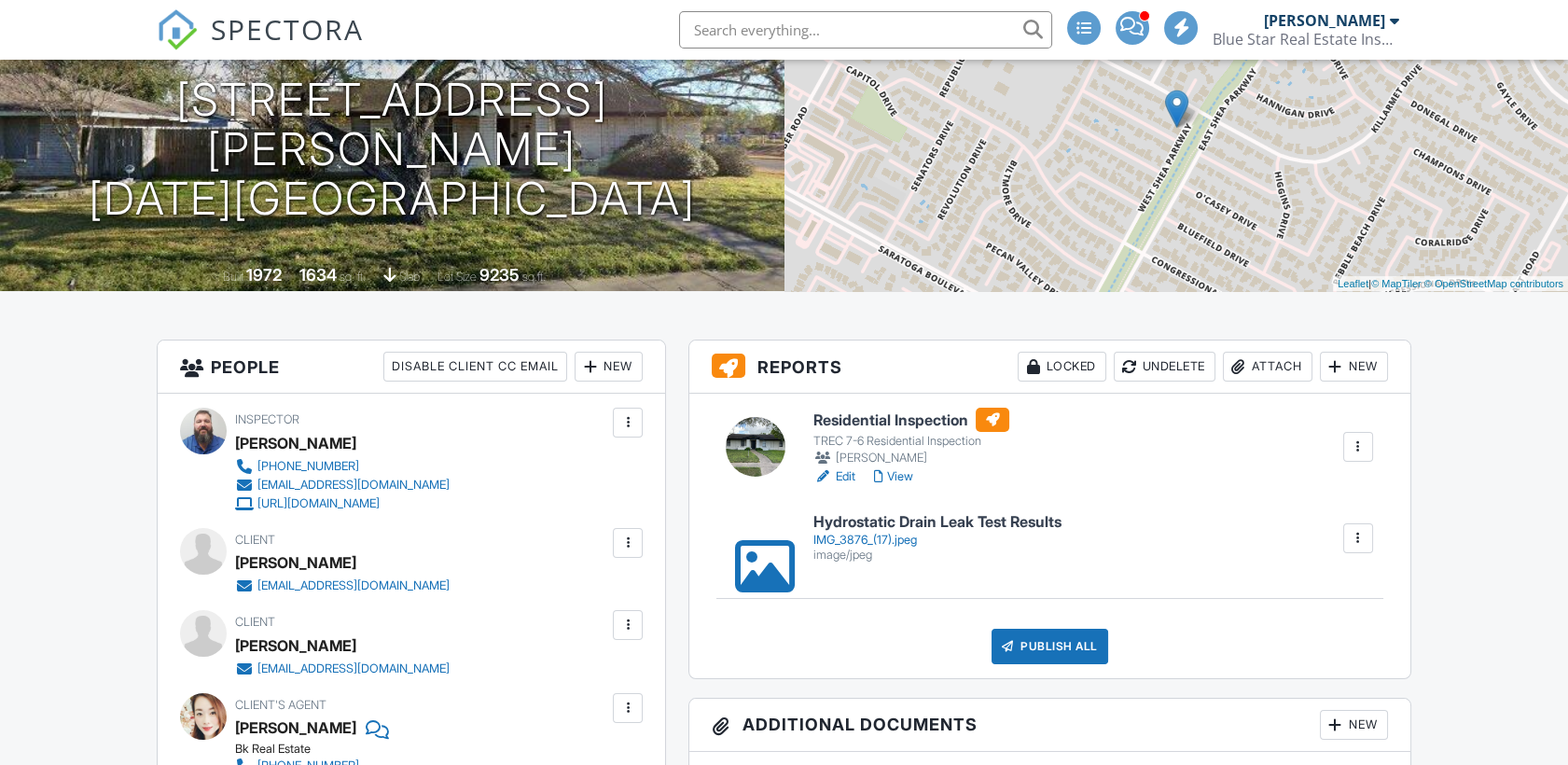 click on "Publish All" at bounding box center (1049, 647) 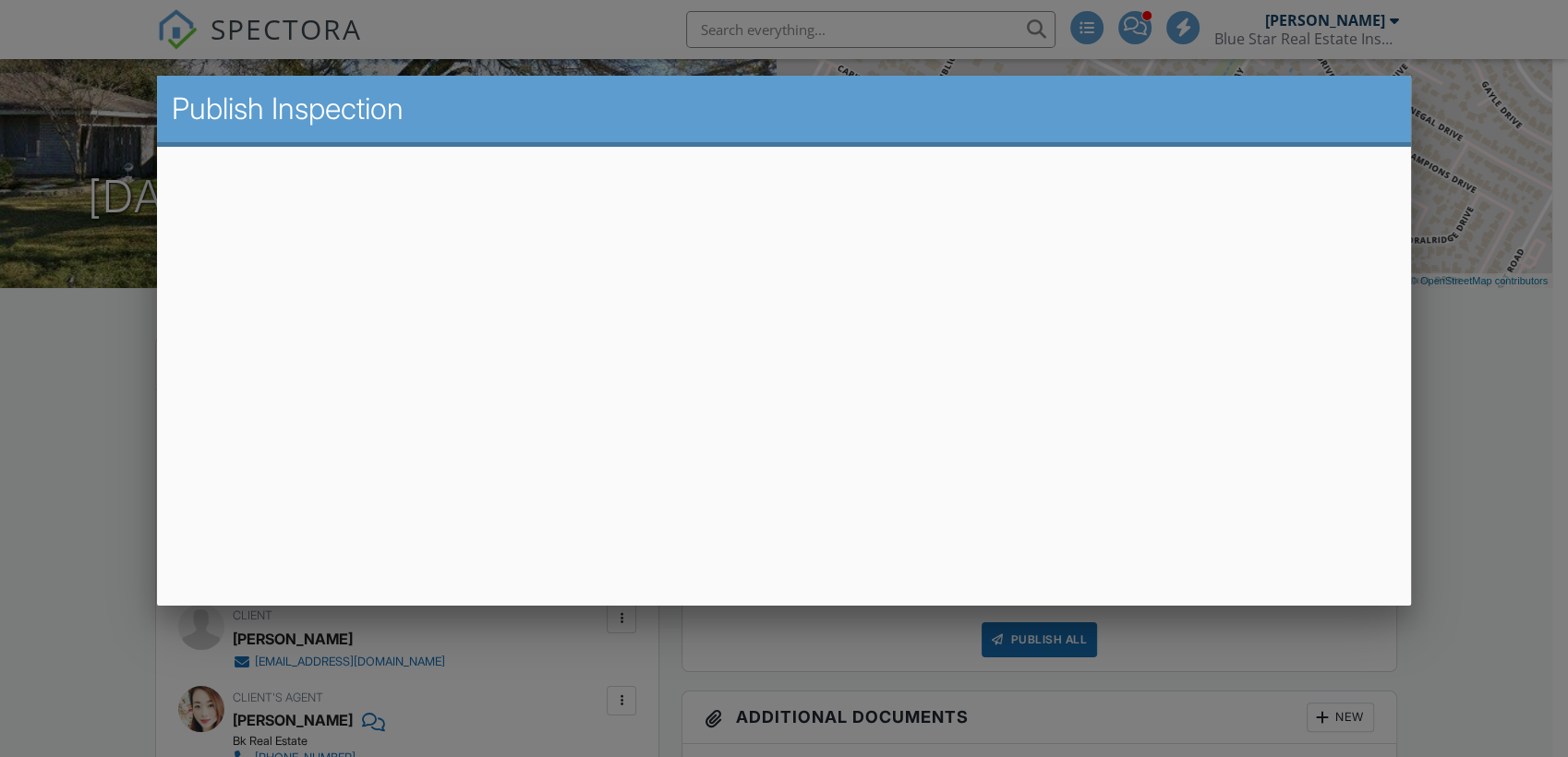 scroll, scrollTop: 0, scrollLeft: 0, axis: both 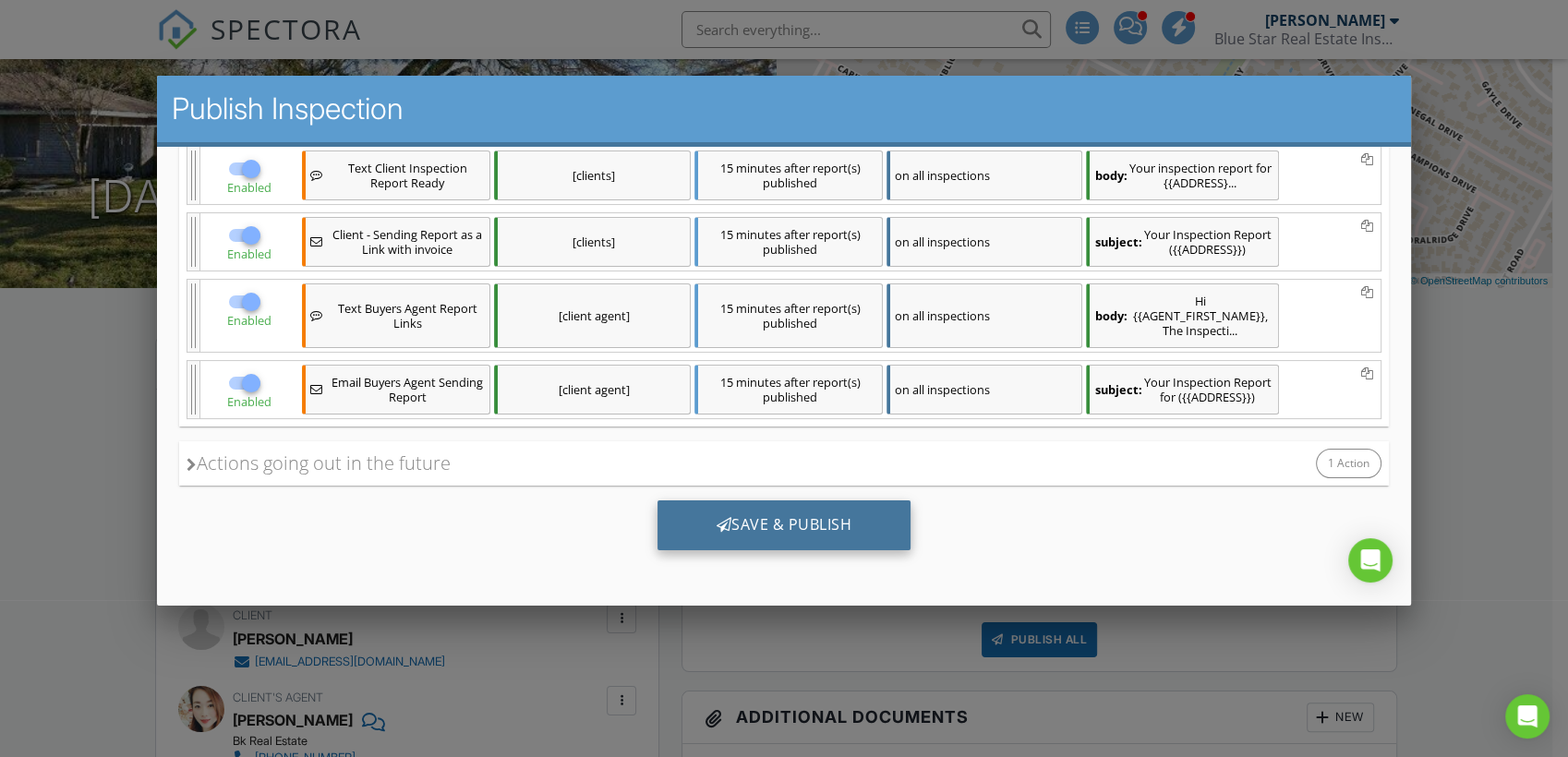 click on "Save & Publish" at bounding box center [783, 525] 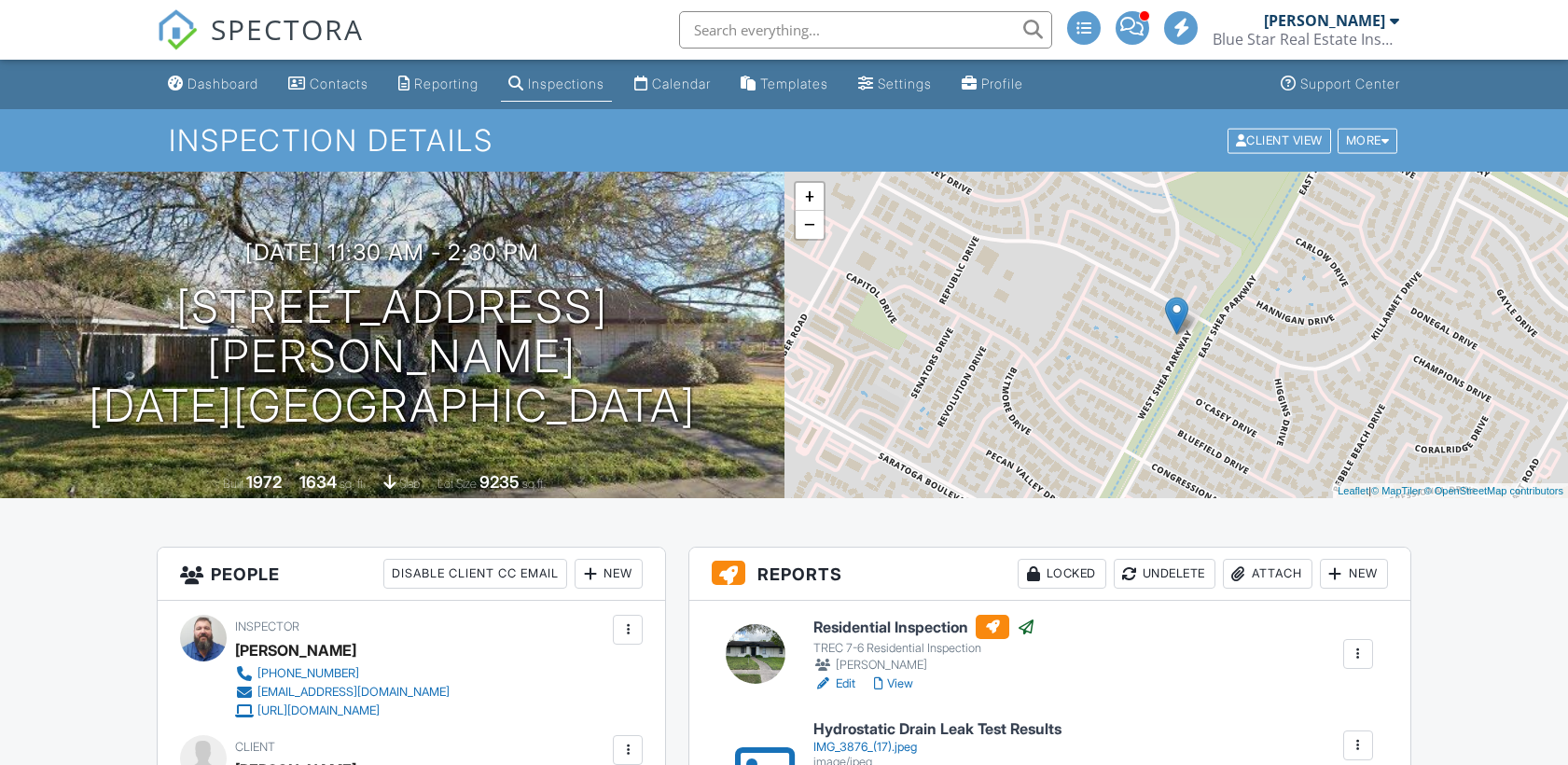 scroll, scrollTop: 0, scrollLeft: 0, axis: both 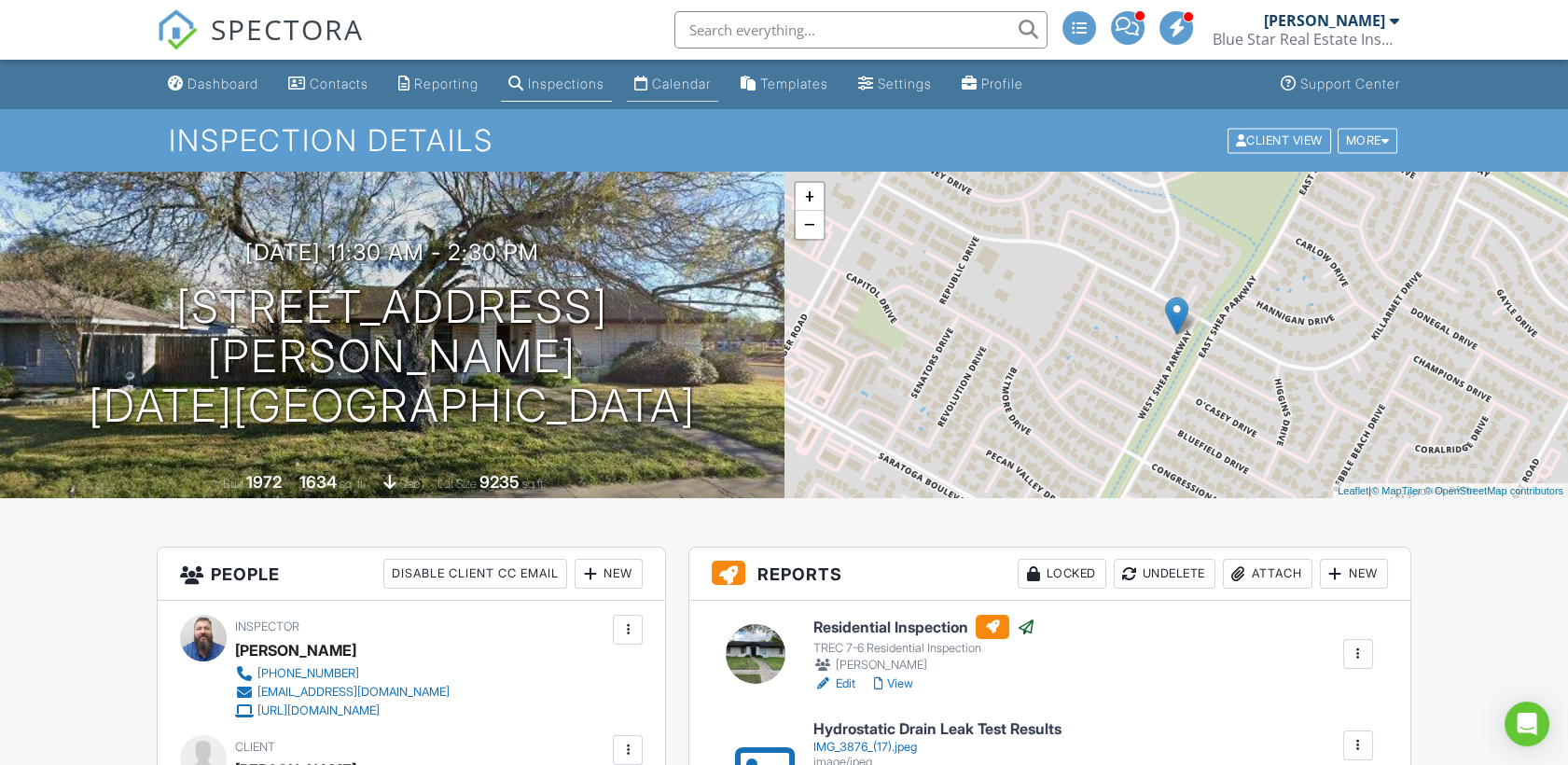 click on "Calendar" at bounding box center (681, 83) 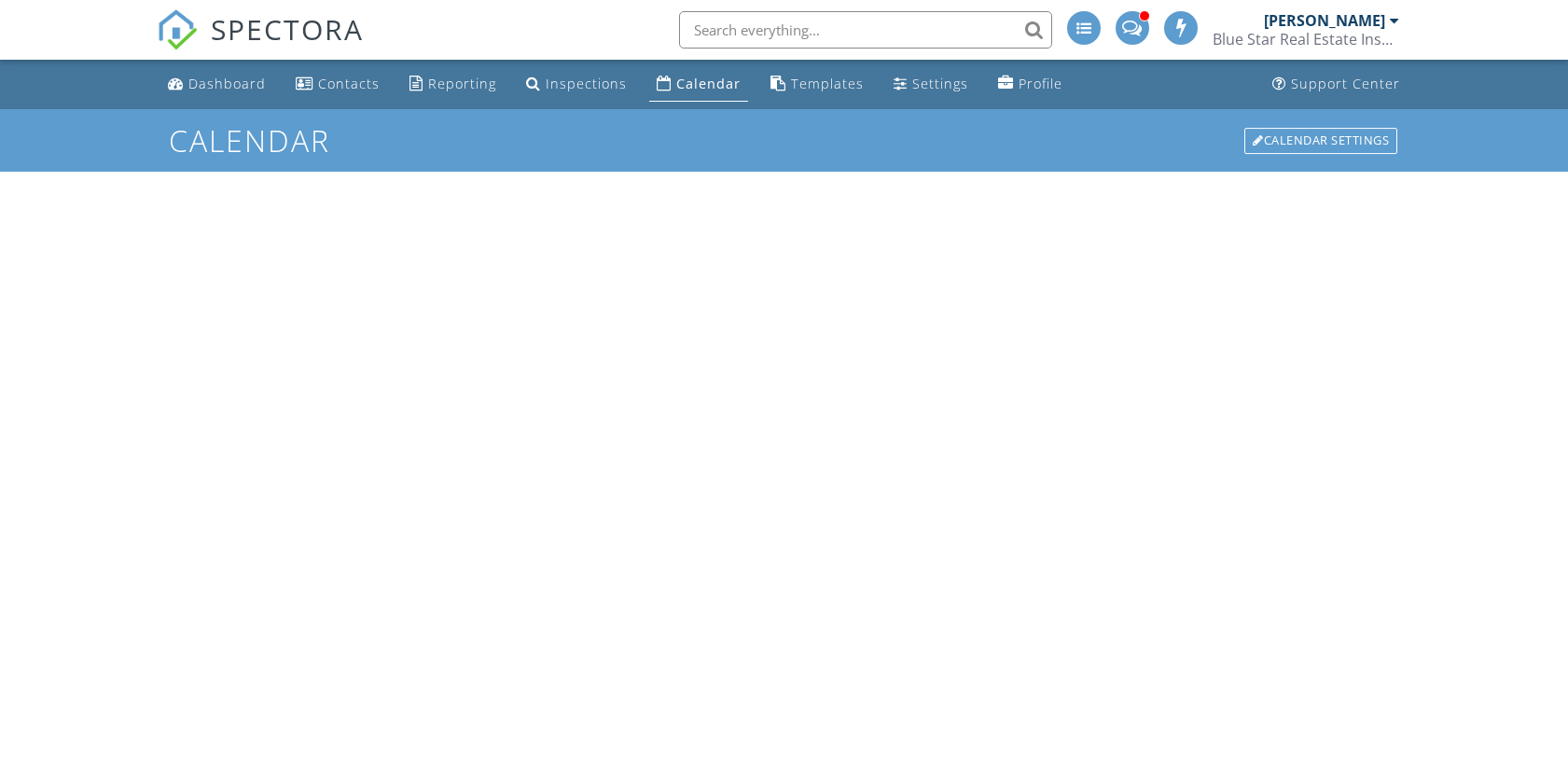 scroll, scrollTop: 0, scrollLeft: 0, axis: both 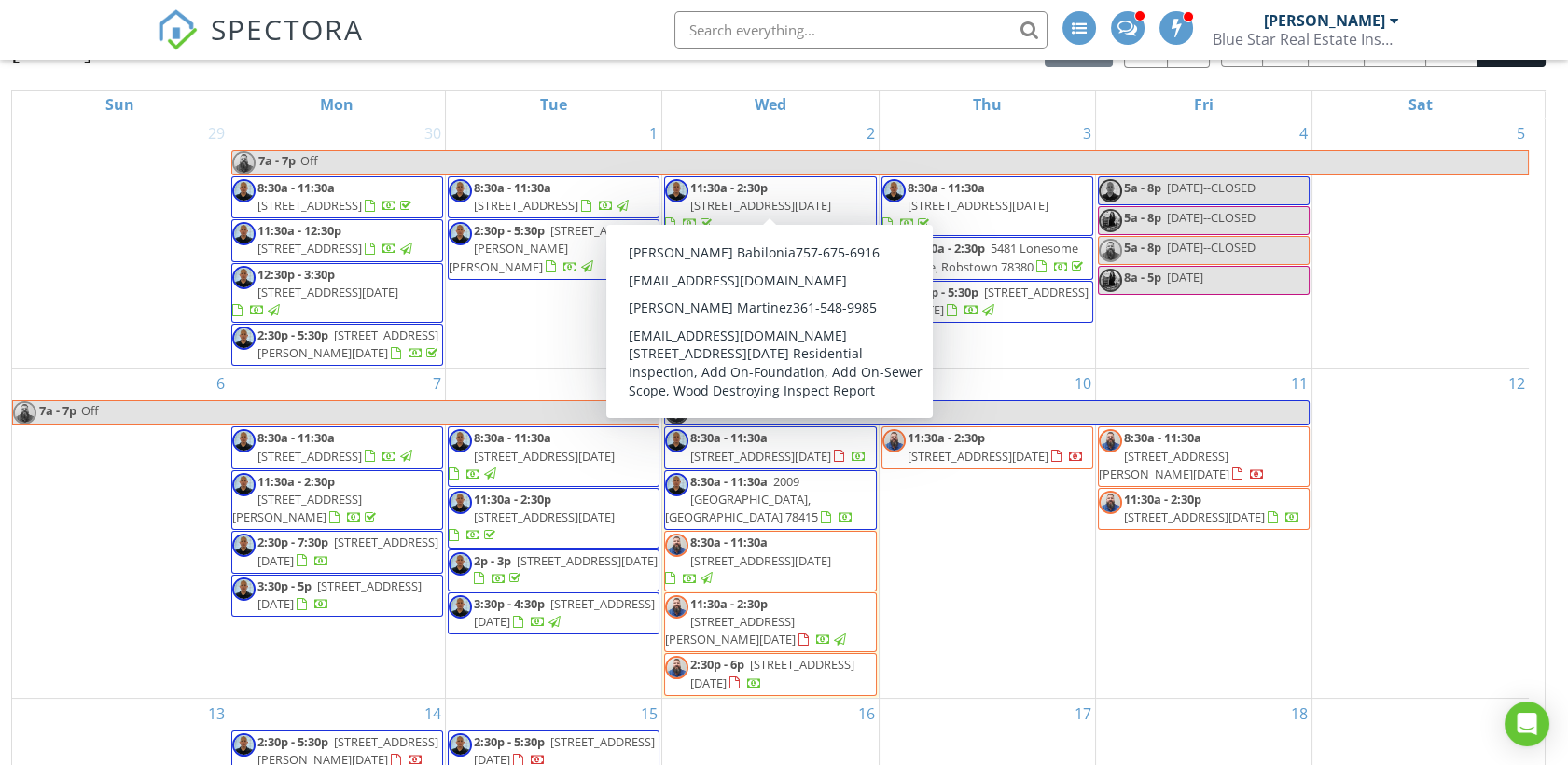 click at bounding box center [861, 30] 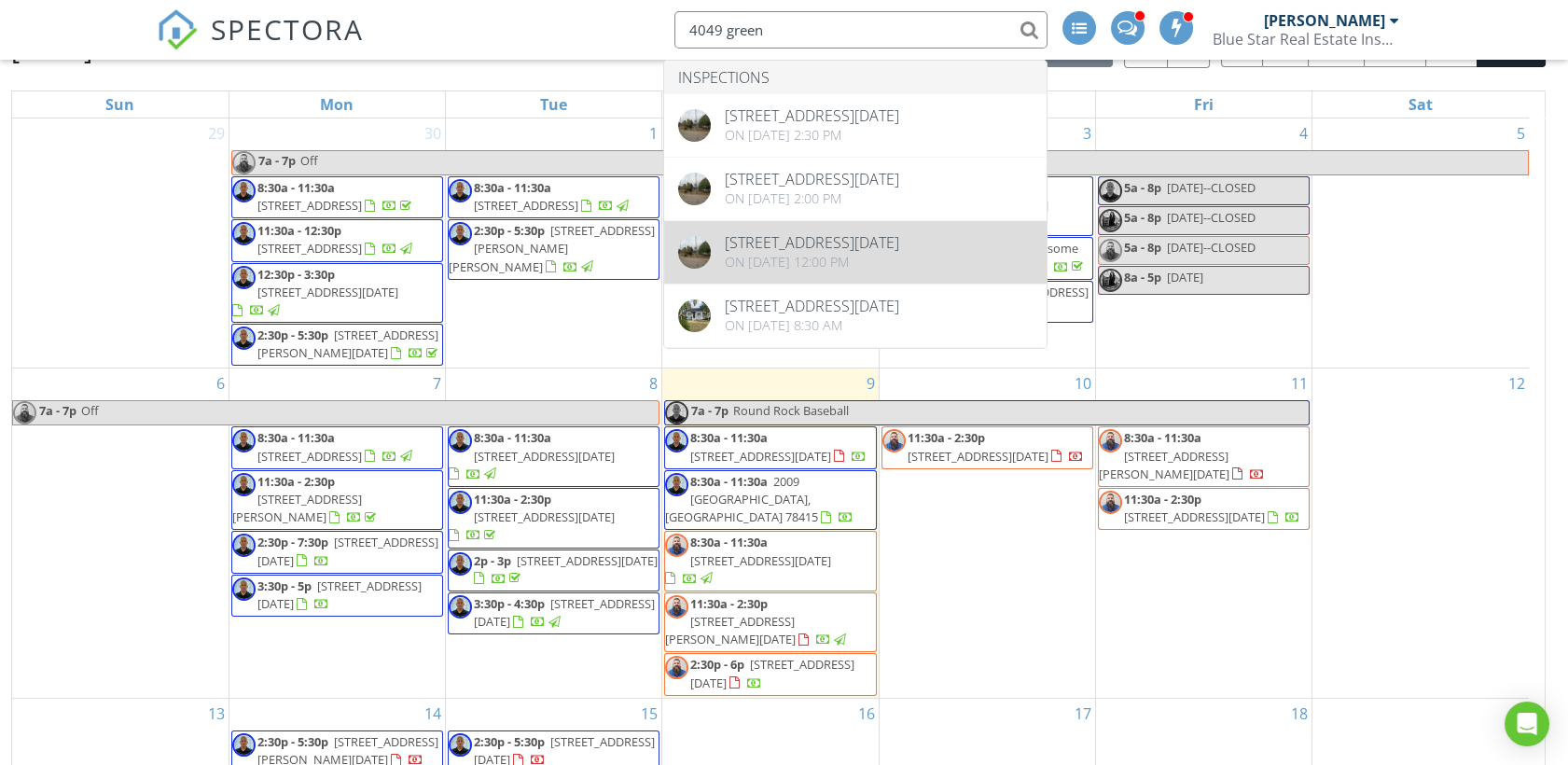 type on "4049 green" 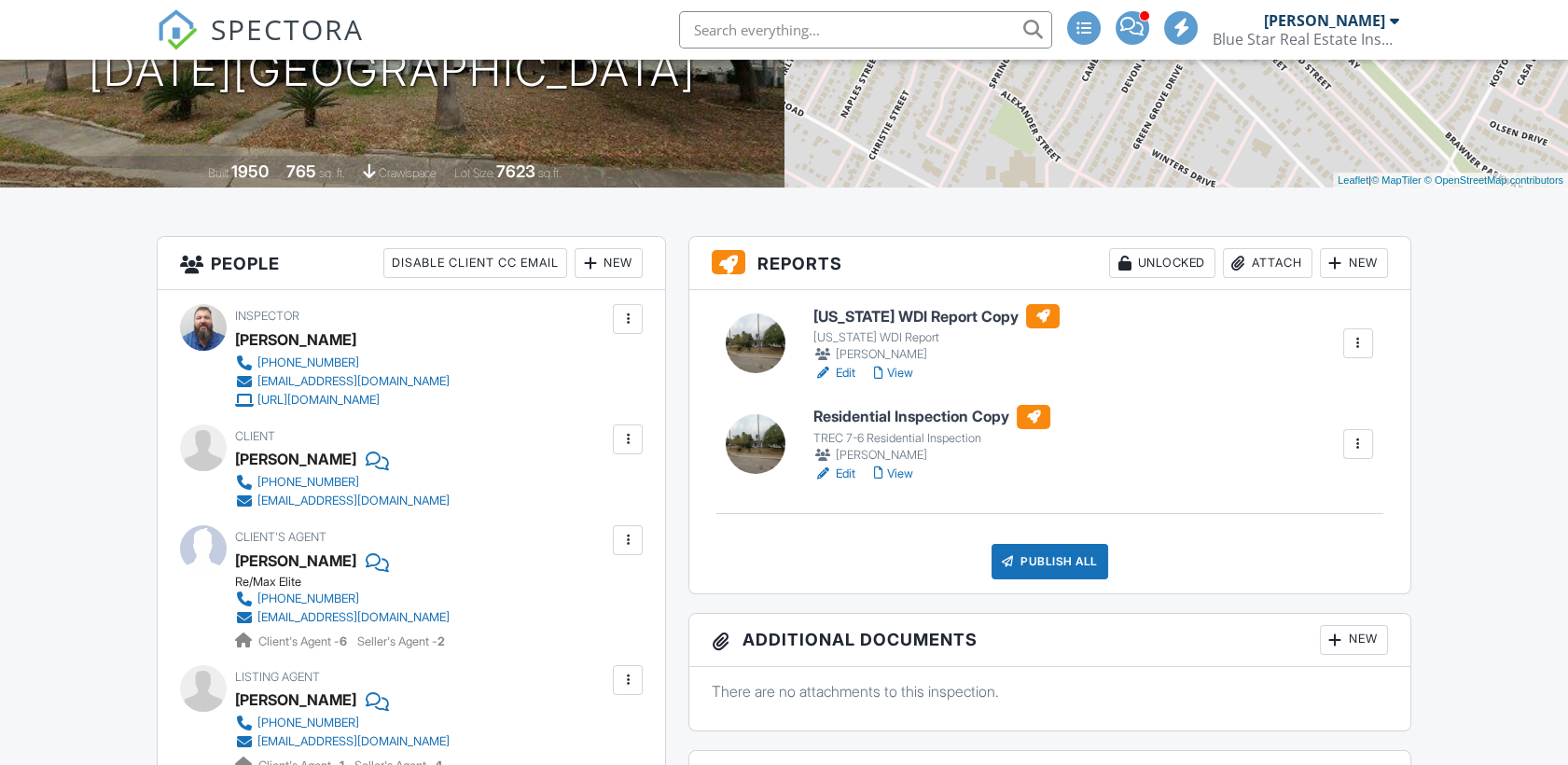 scroll, scrollTop: 311, scrollLeft: 0, axis: vertical 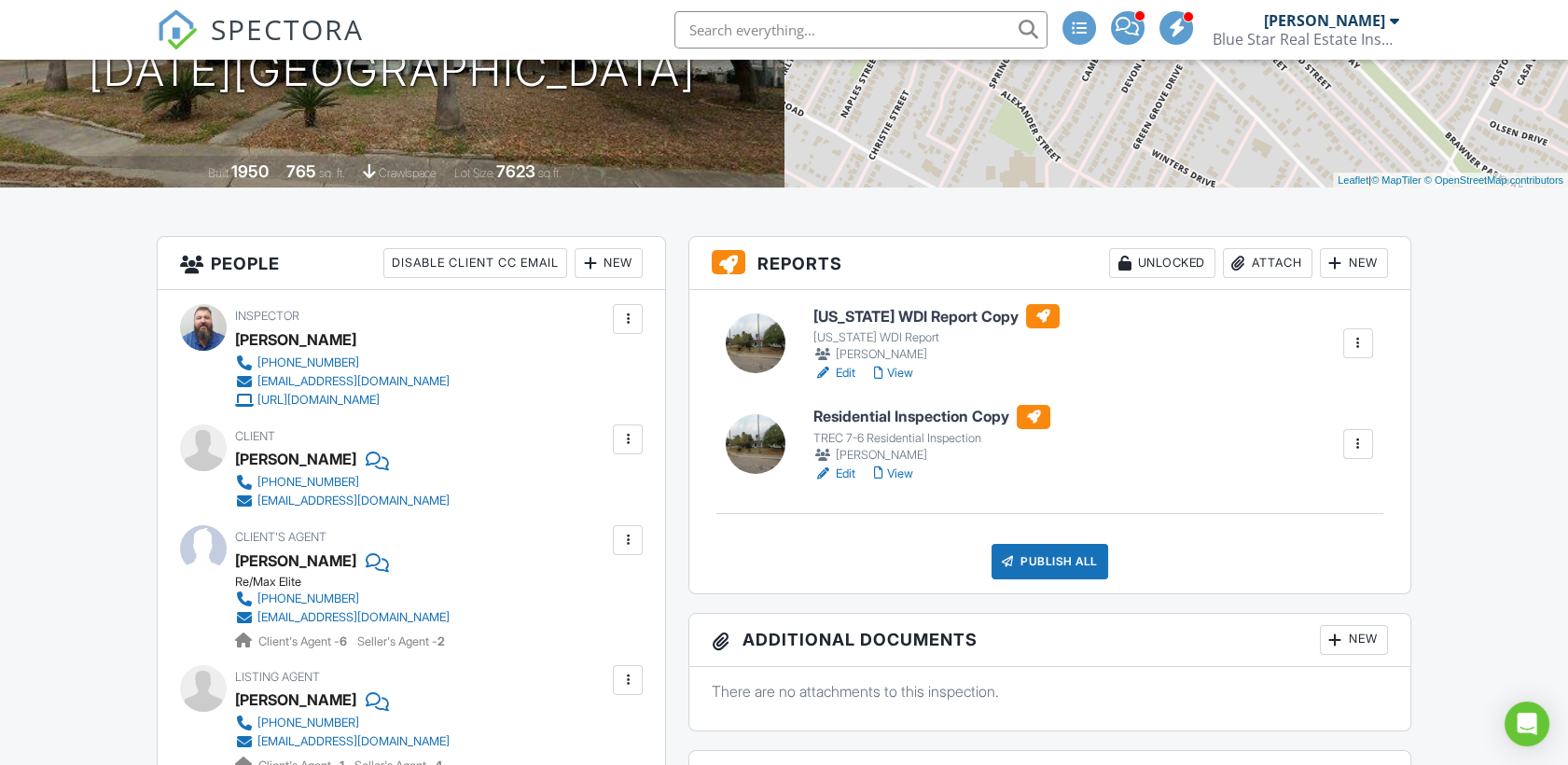 click on "View" at bounding box center [894, 474] 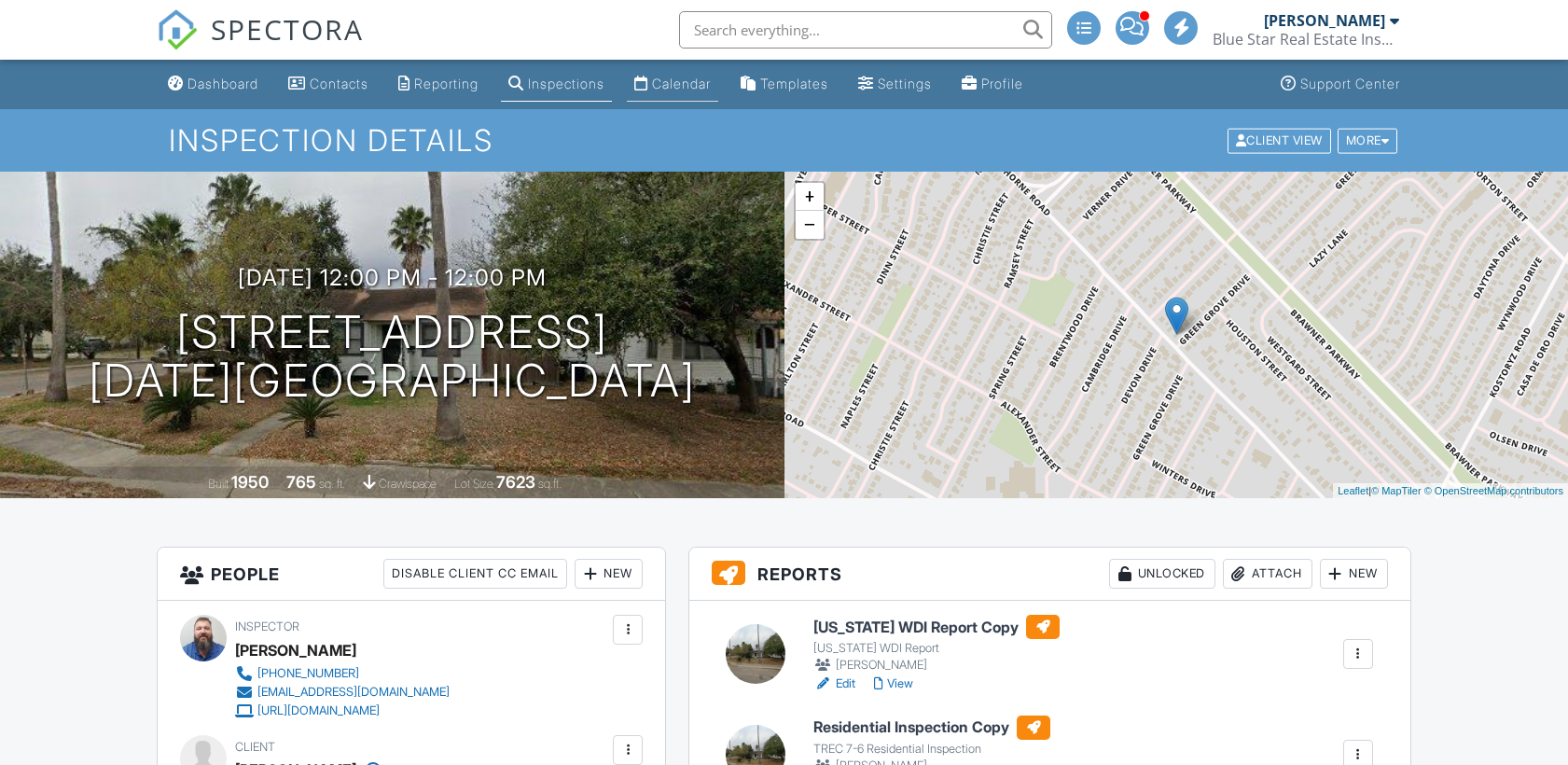 scroll, scrollTop: 0, scrollLeft: 0, axis: both 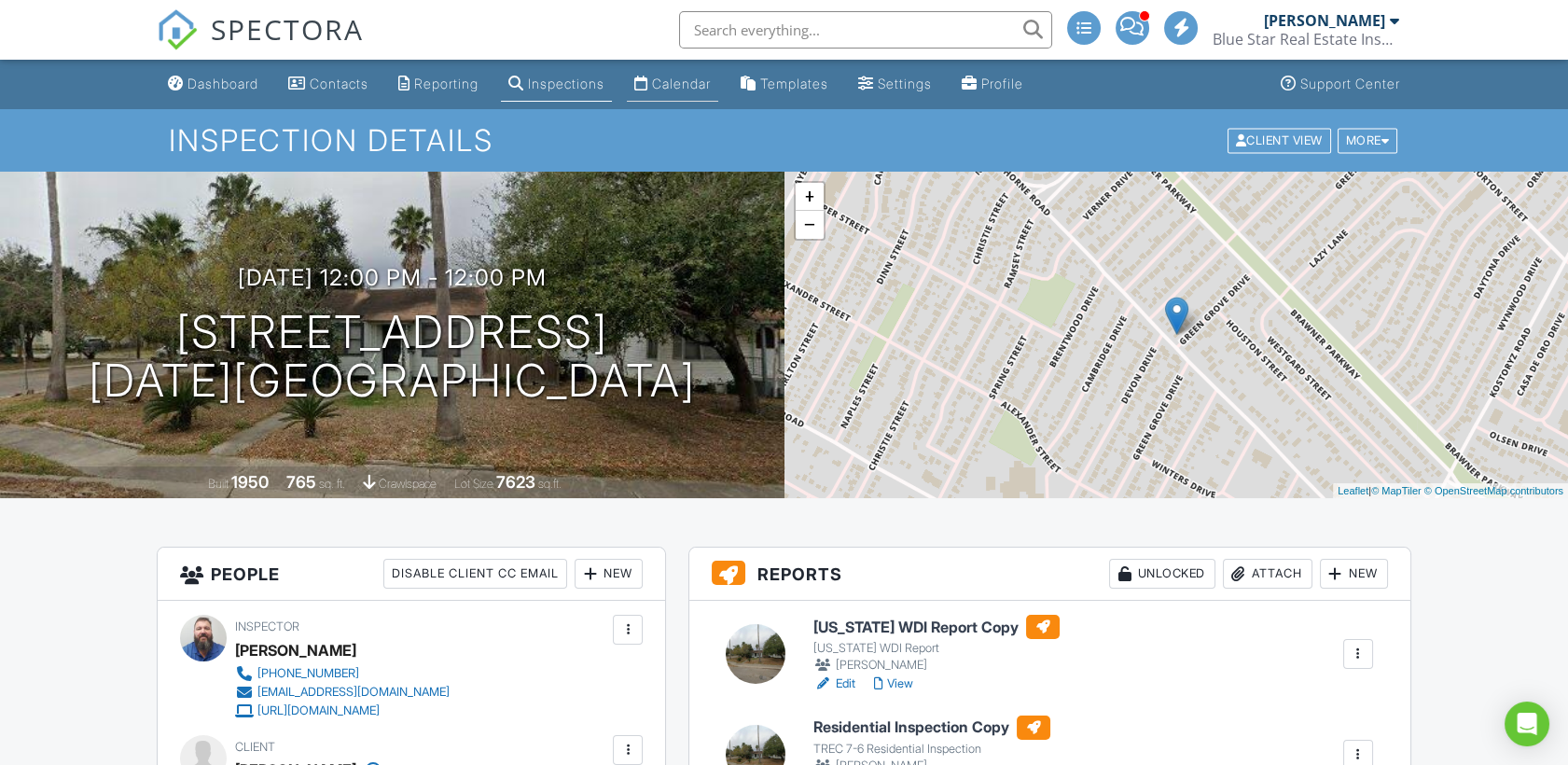 click on "Calendar" at bounding box center [681, 83] 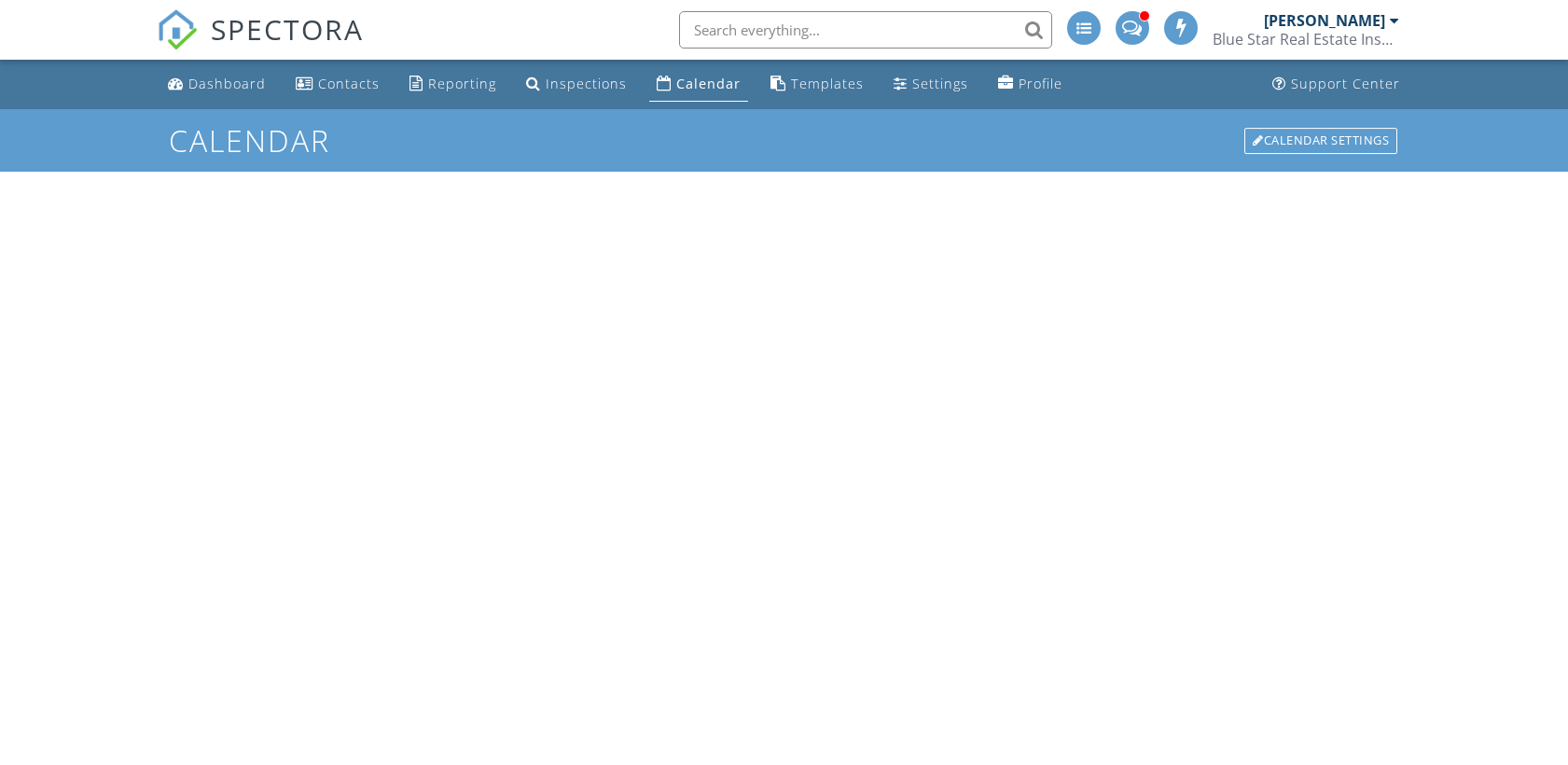 scroll, scrollTop: 0, scrollLeft: 0, axis: both 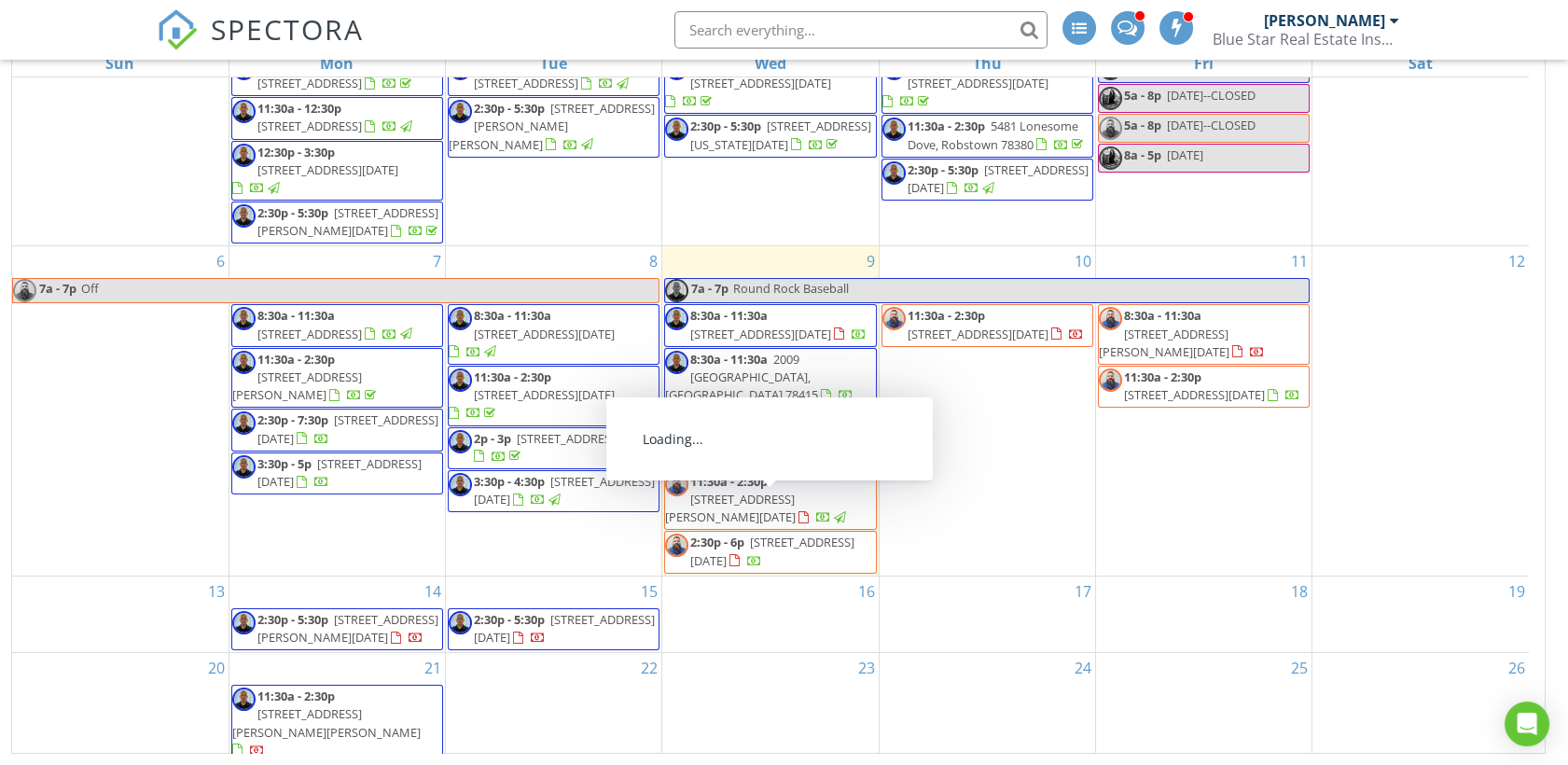 click on "4049 Green Grove Dr, Corpus Christi 78415" at bounding box center [772, 550] 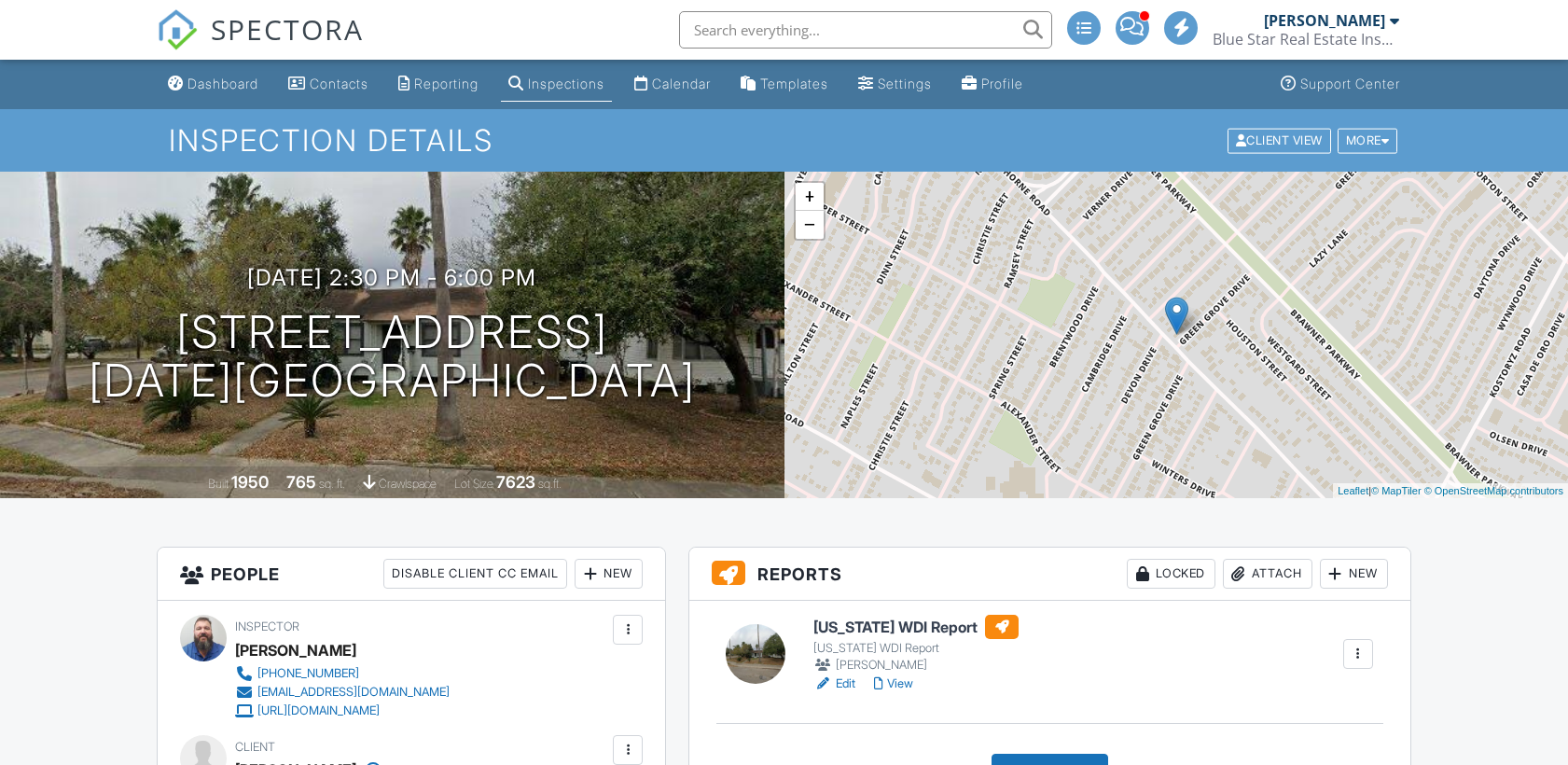 click on "View" at bounding box center [894, 684] 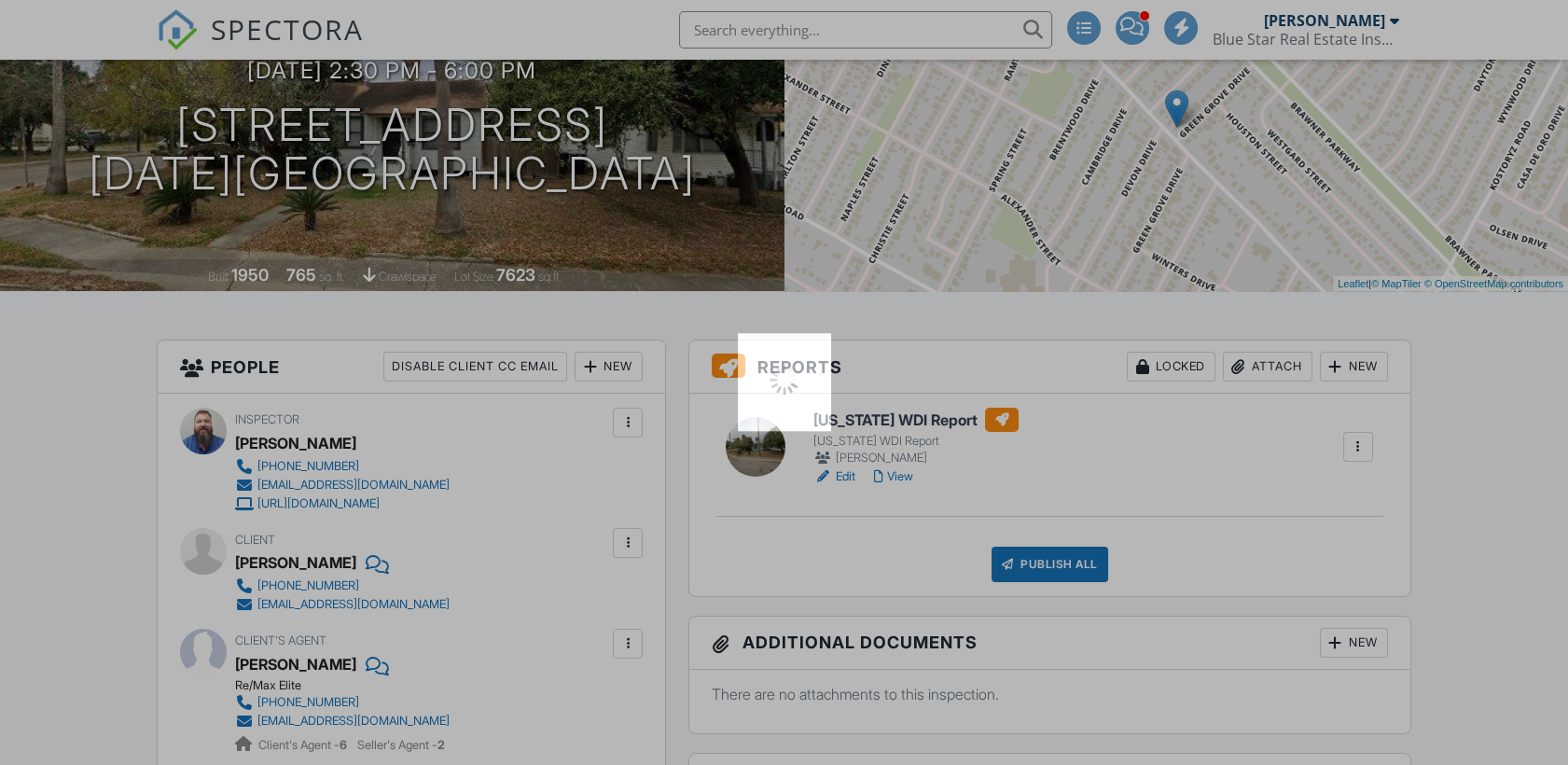 scroll, scrollTop: 207, scrollLeft: 0, axis: vertical 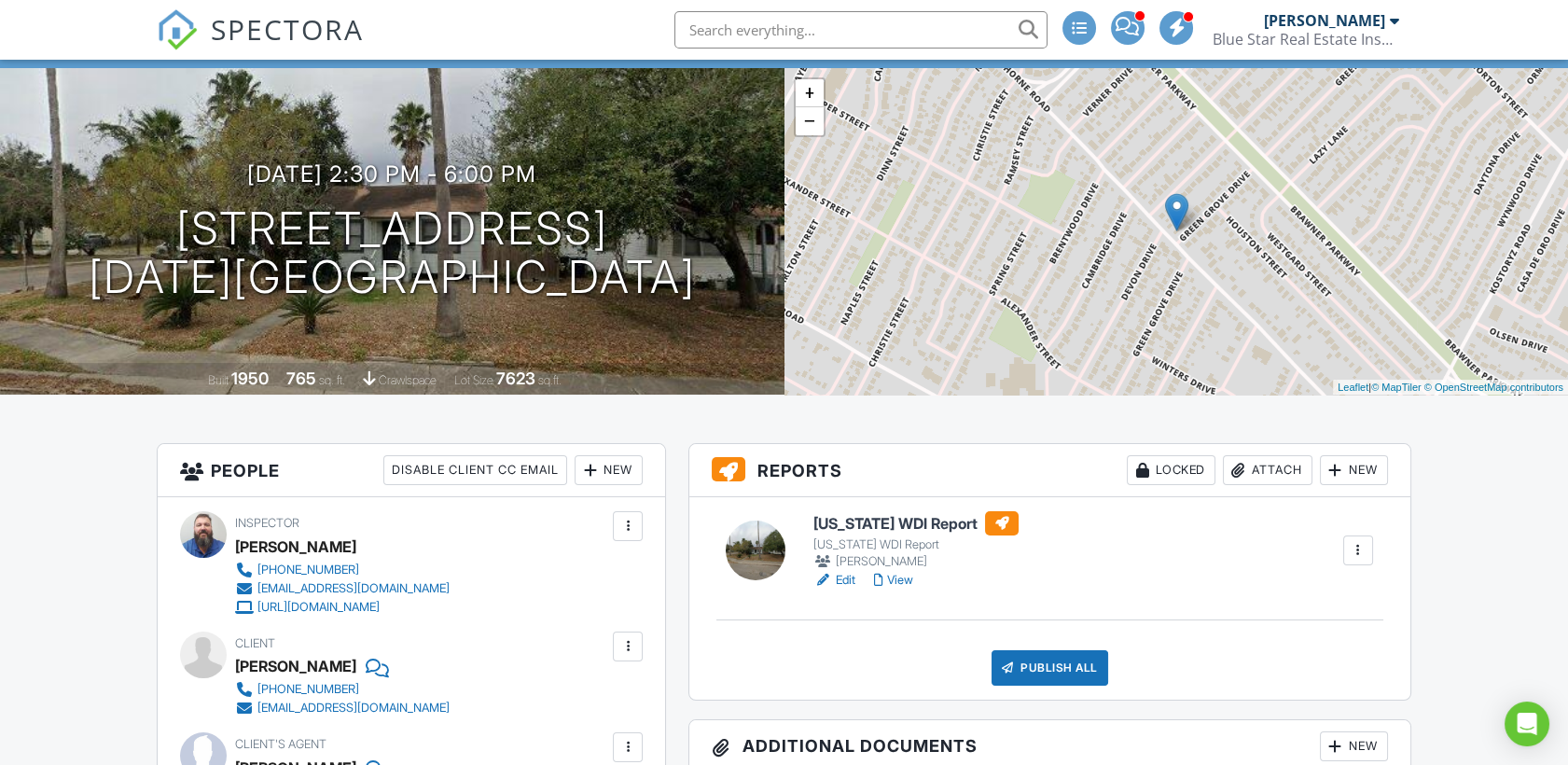 click on "View" at bounding box center [894, 580] 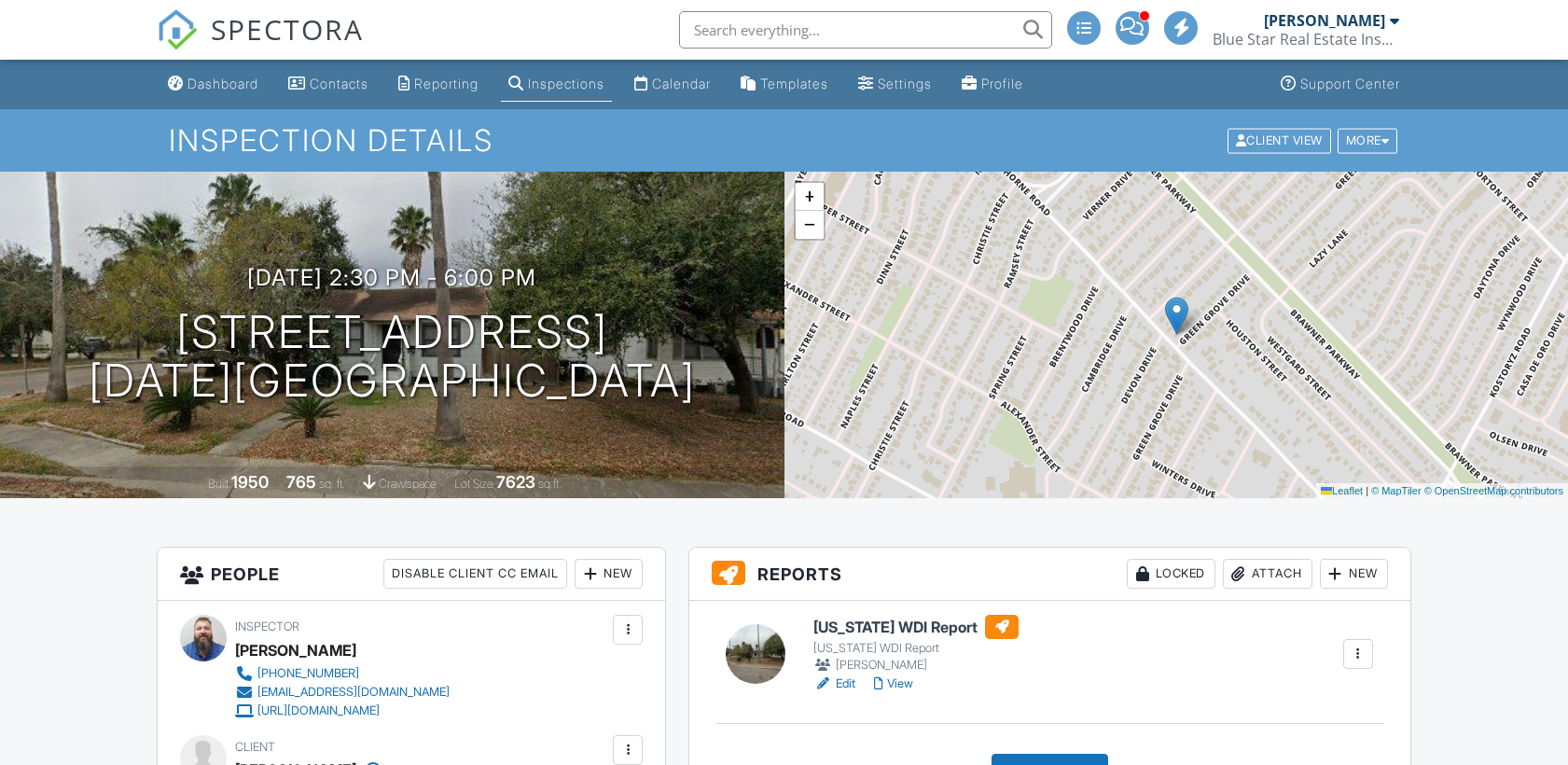 scroll, scrollTop: 104, scrollLeft: 0, axis: vertical 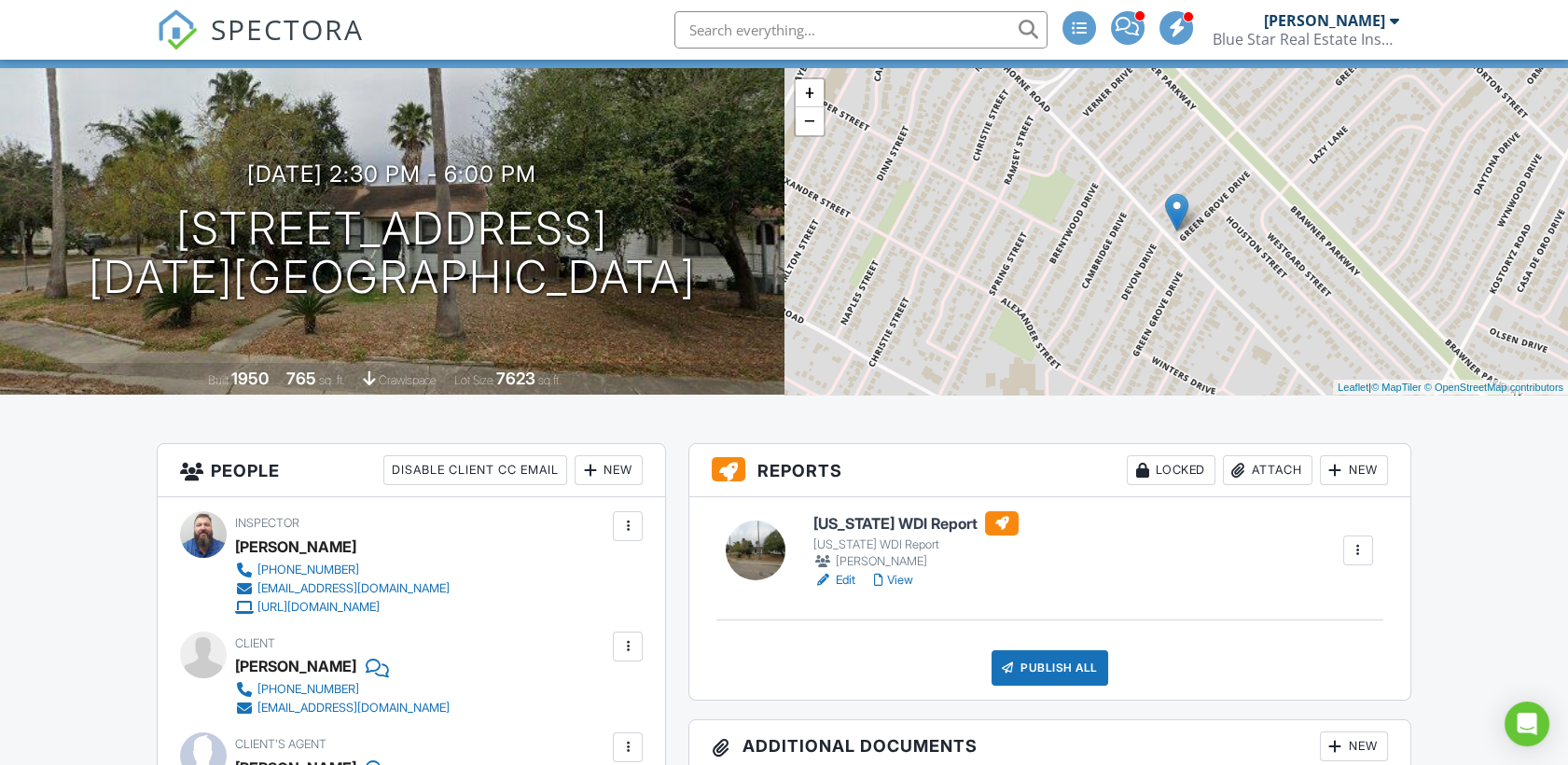 click on "View" at bounding box center (894, 580) 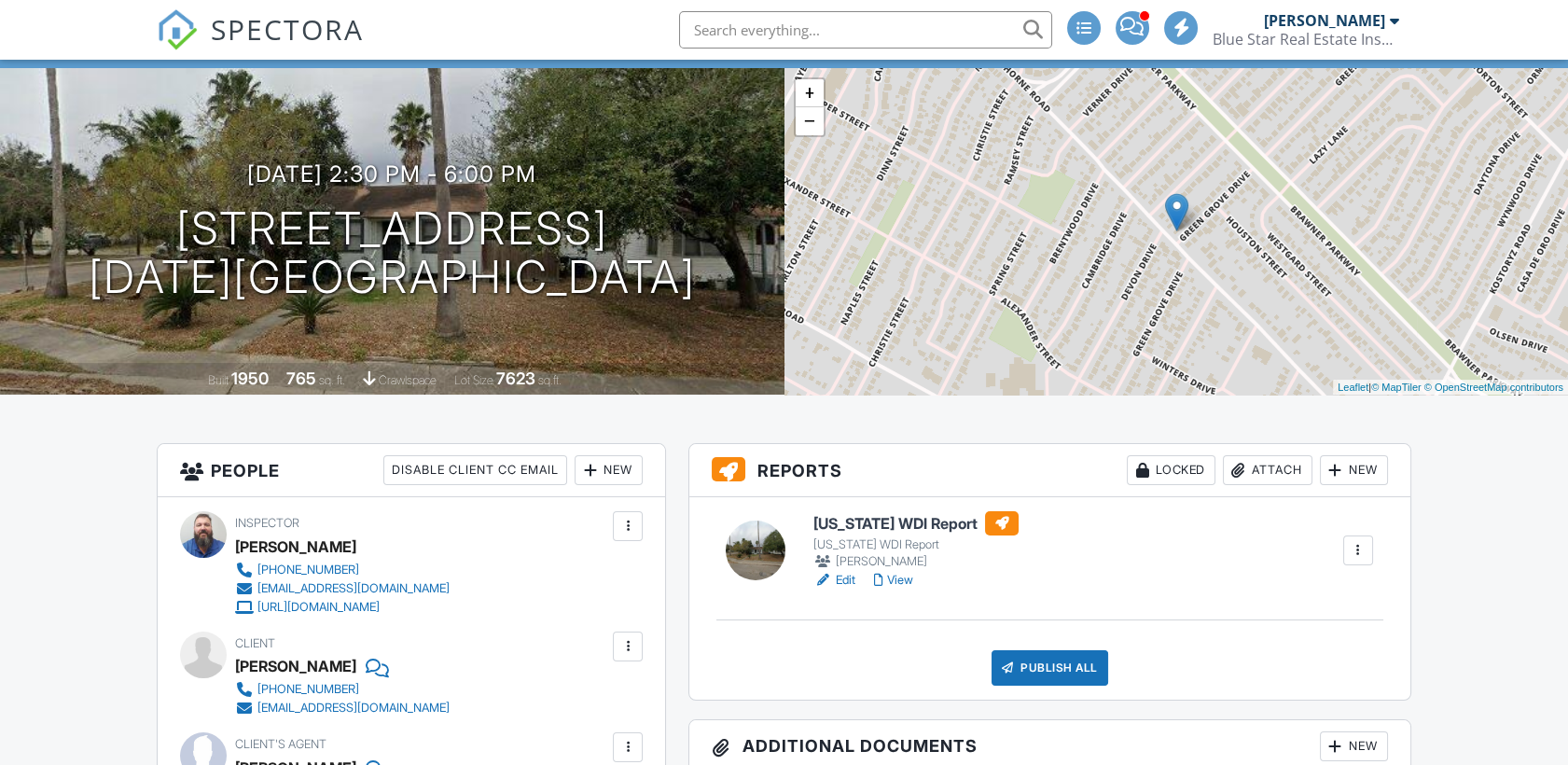 scroll, scrollTop: 104, scrollLeft: 0, axis: vertical 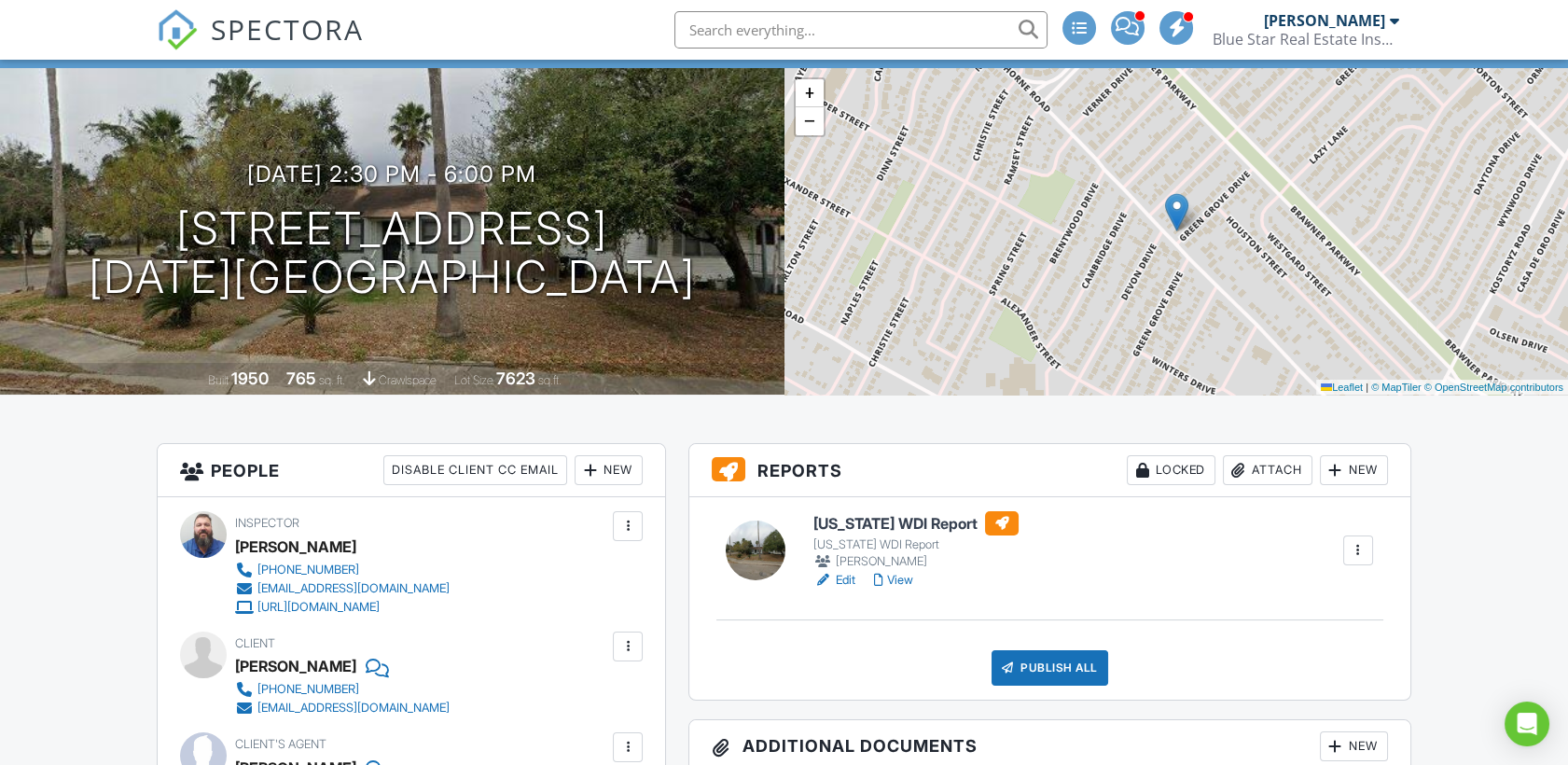 click on "View" at bounding box center [894, 580] 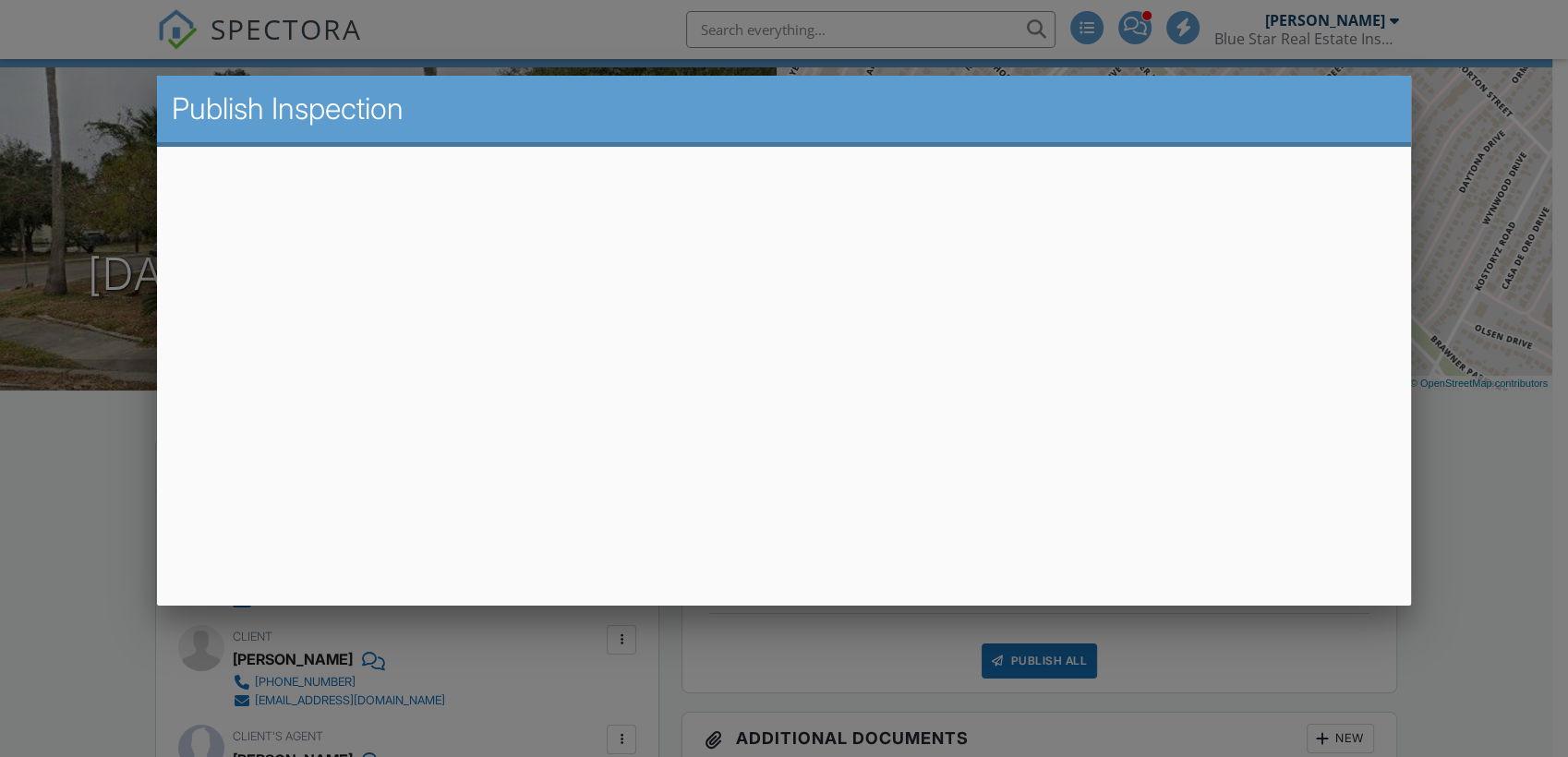 scroll, scrollTop: 102, scrollLeft: 0, axis: vertical 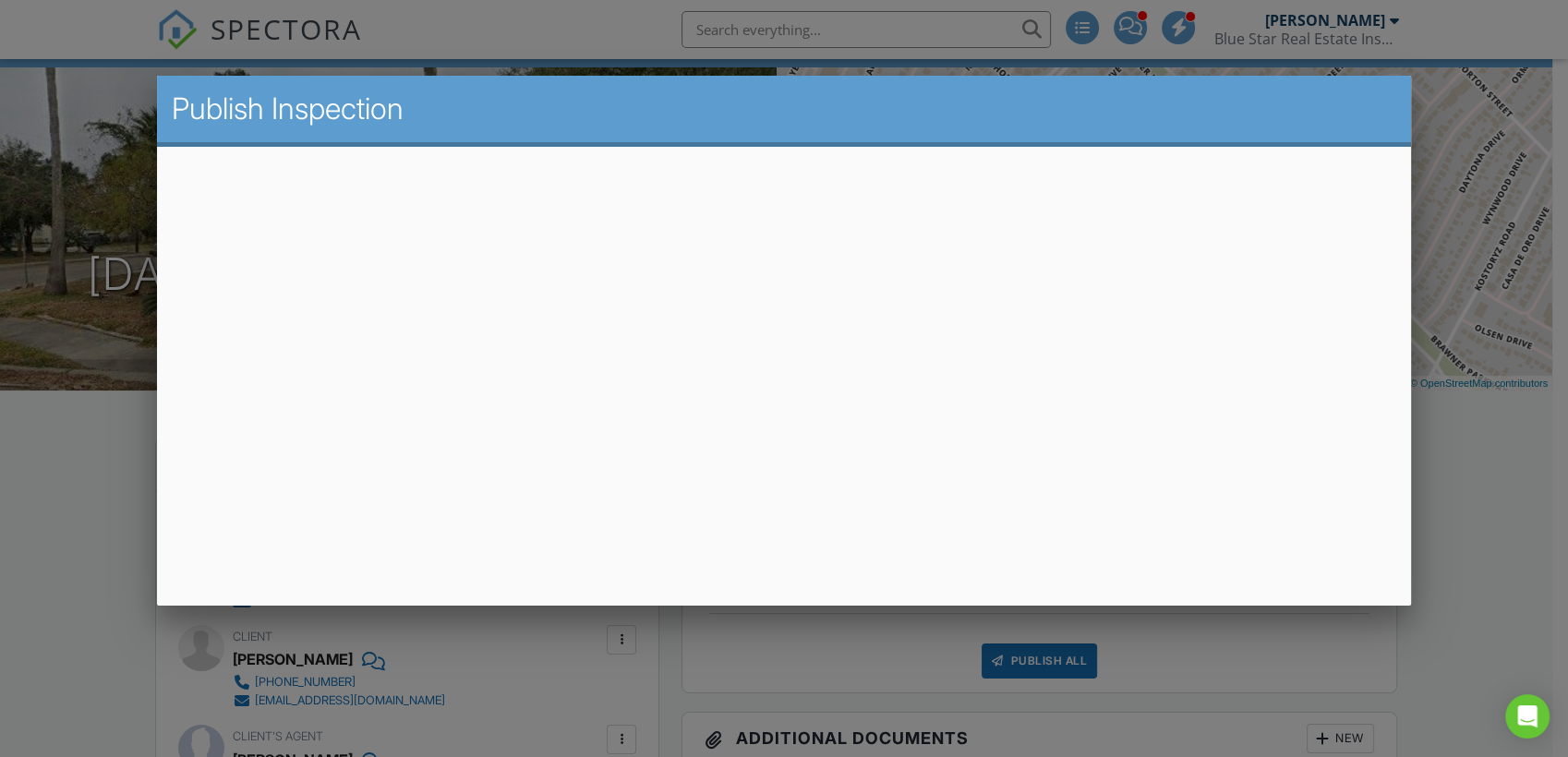 click at bounding box center (784, 380) 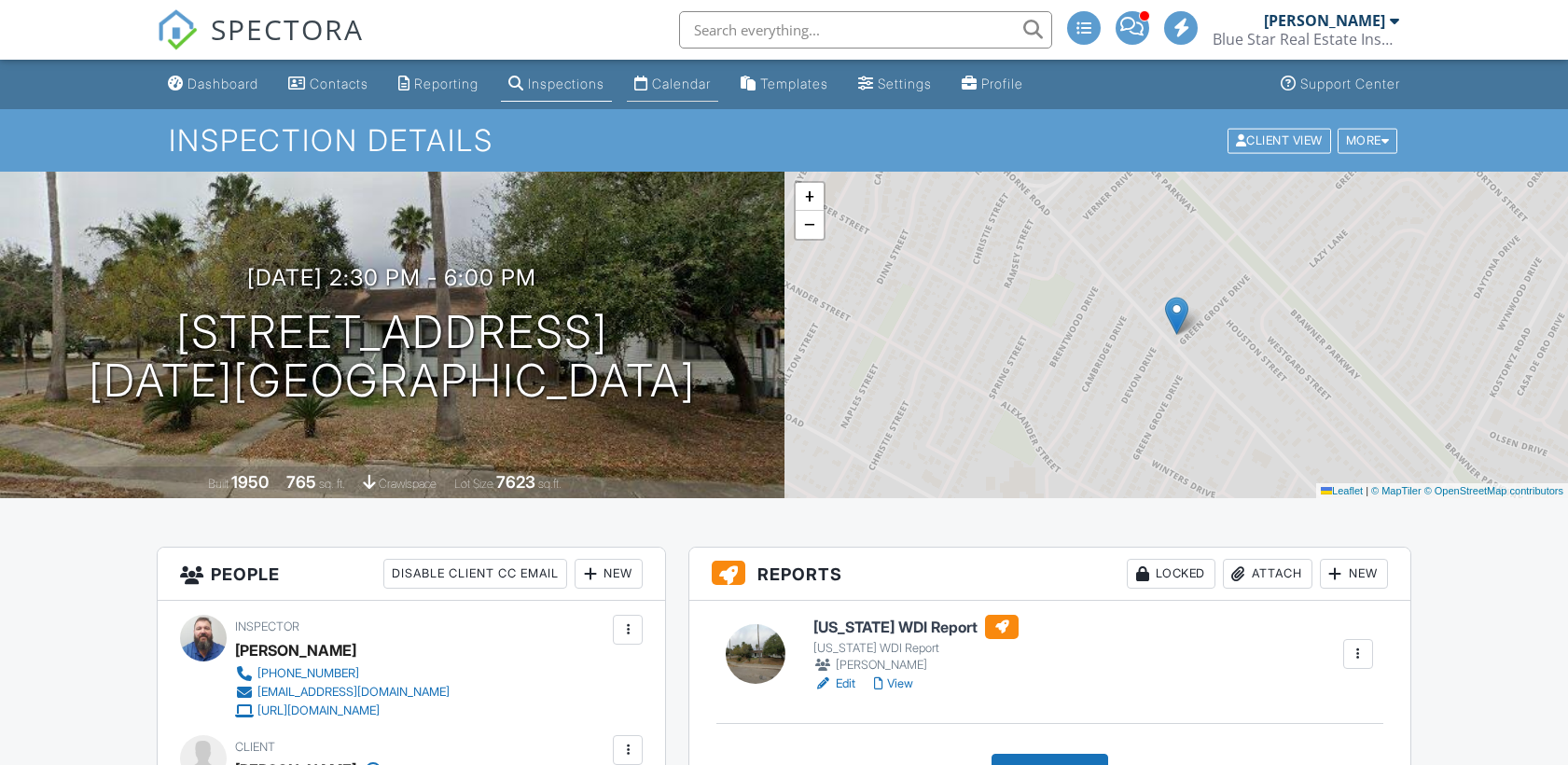 scroll, scrollTop: 0, scrollLeft: 0, axis: both 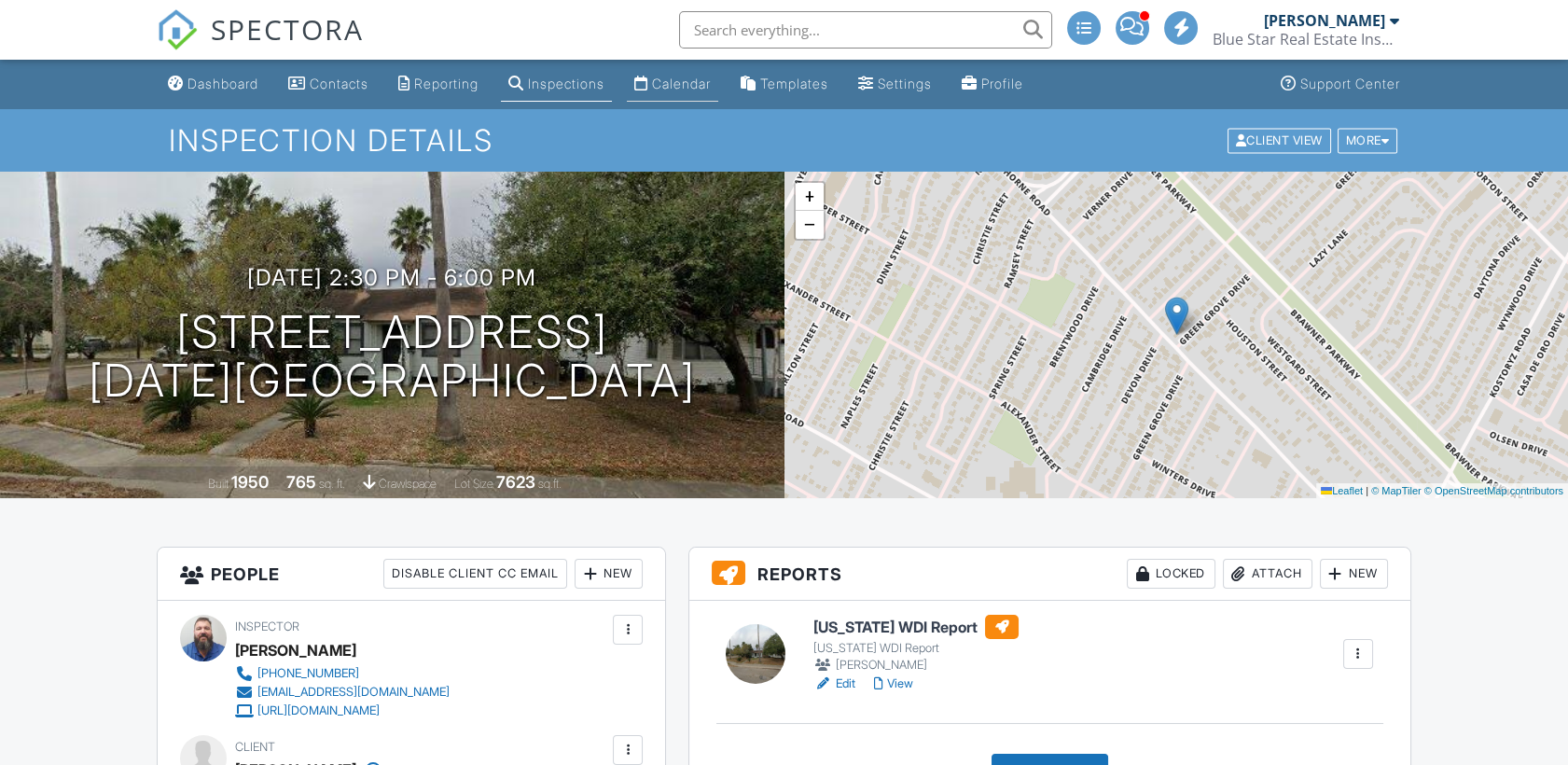 click on "Calendar" at bounding box center [681, 83] 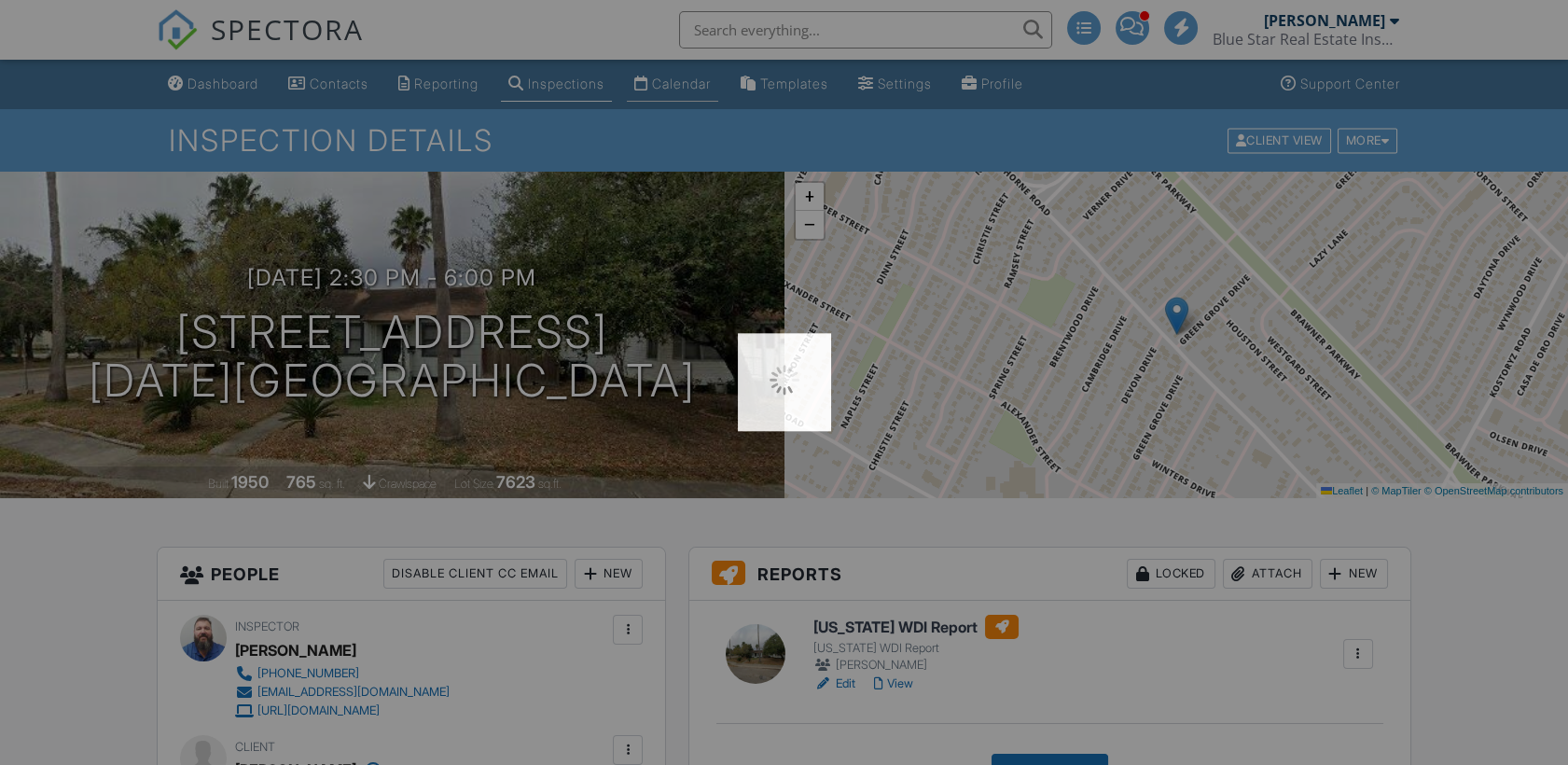 scroll, scrollTop: 0, scrollLeft: 0, axis: both 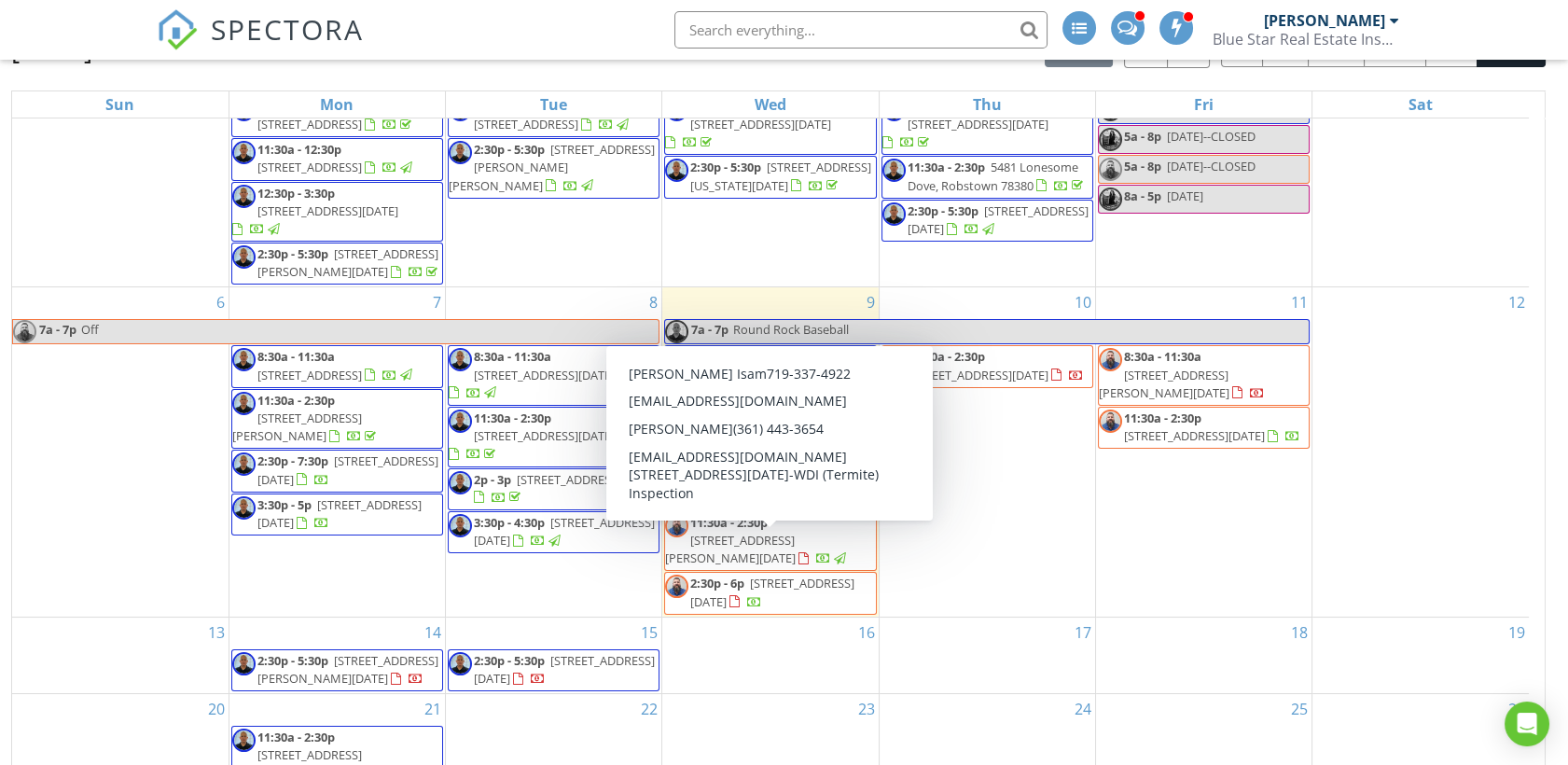 click on "4049 Green Grove Dr, Corpus Christi 78415" at bounding box center [772, 591] 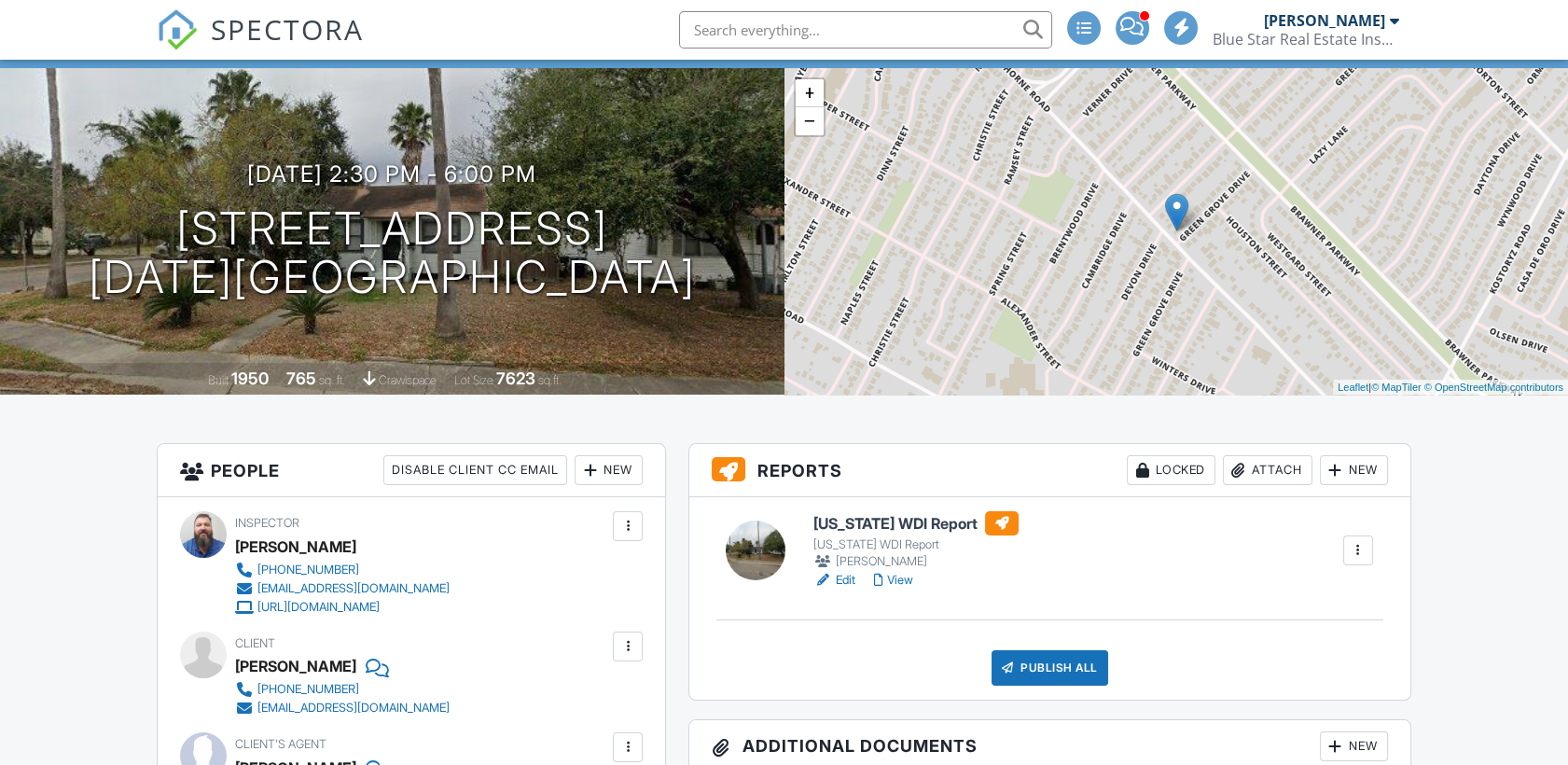 scroll, scrollTop: 104, scrollLeft: 0, axis: vertical 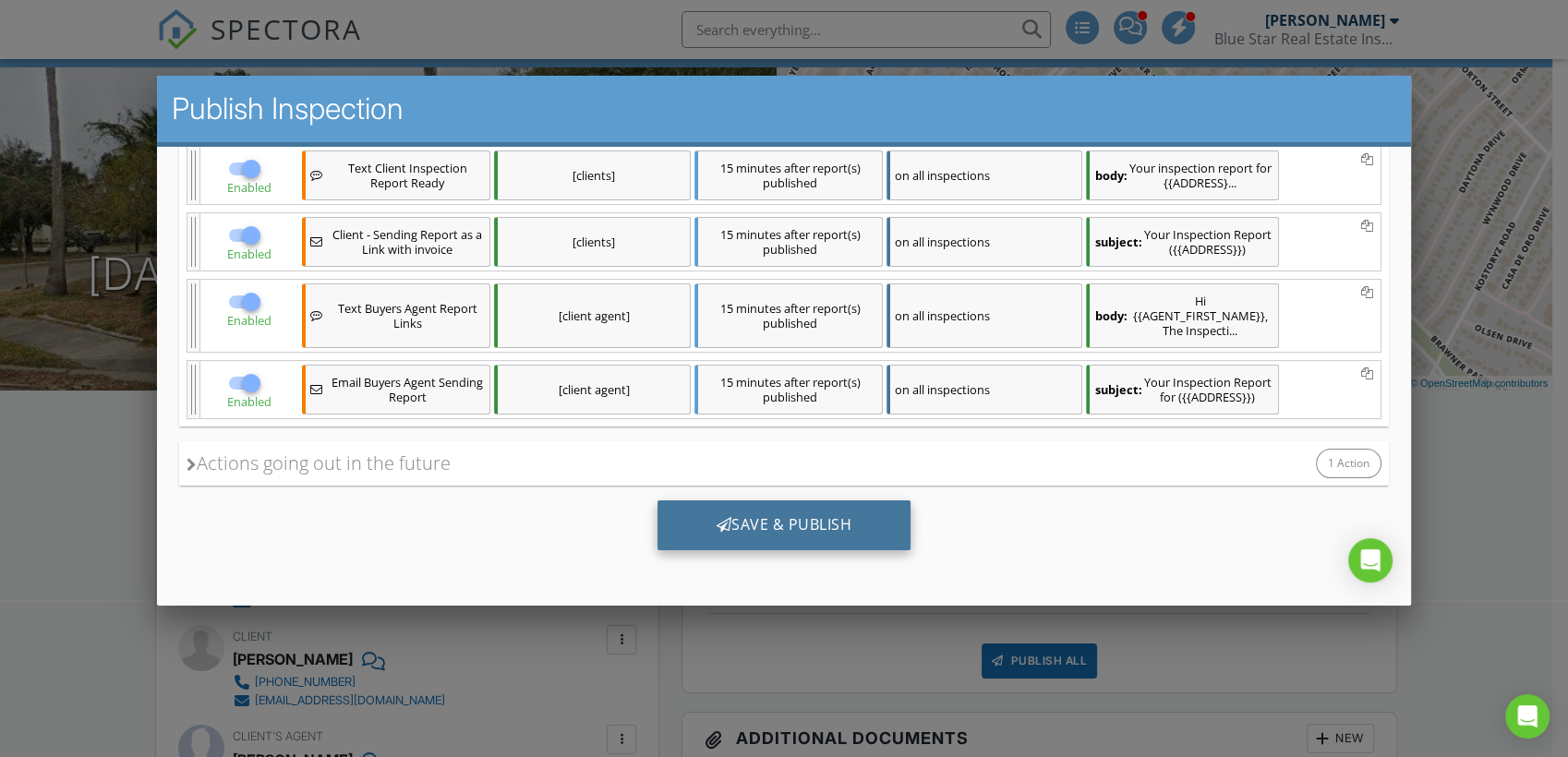 click on "Save & Publish" at bounding box center (783, 525) 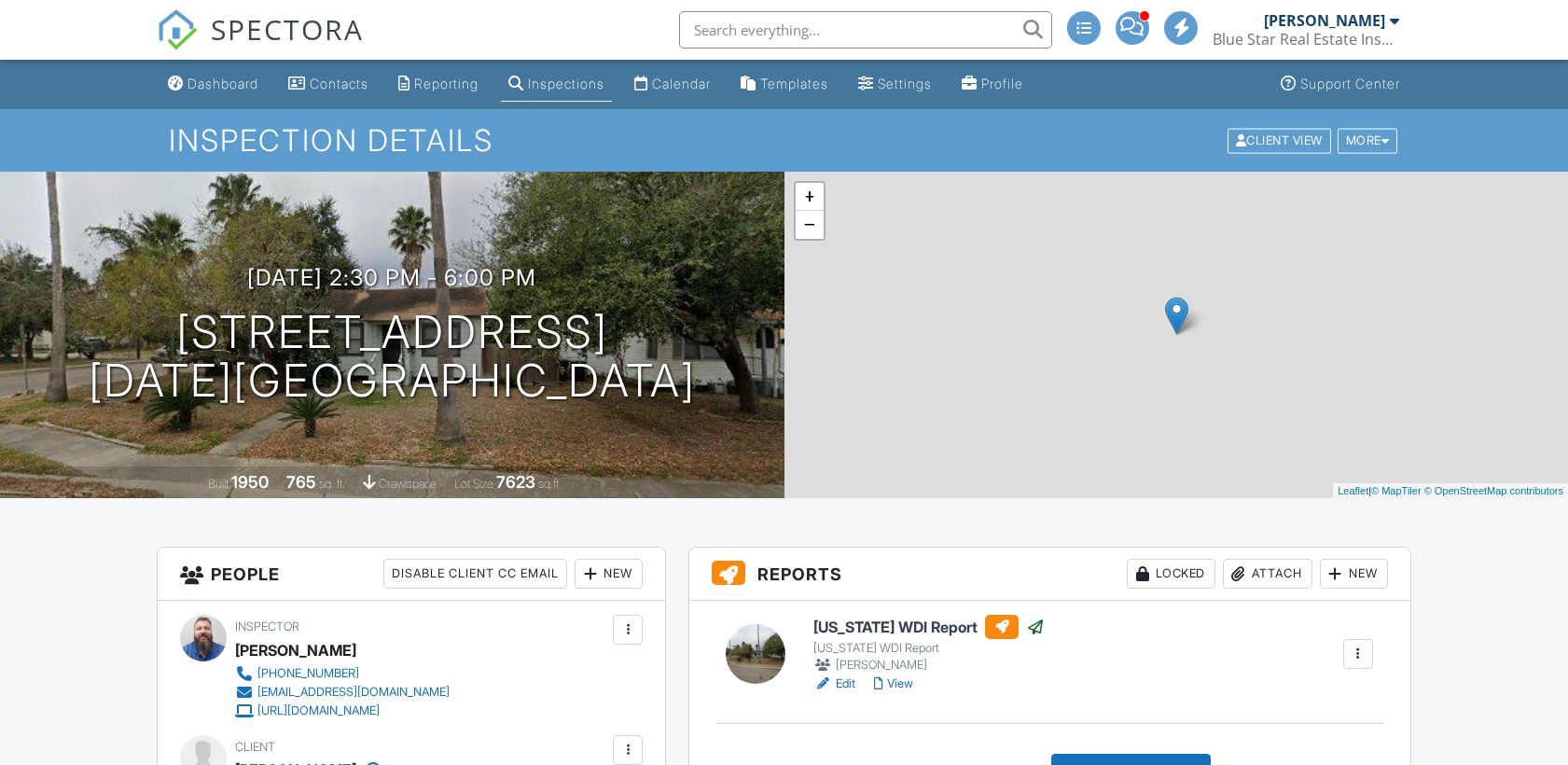 scroll, scrollTop: 0, scrollLeft: 0, axis: both 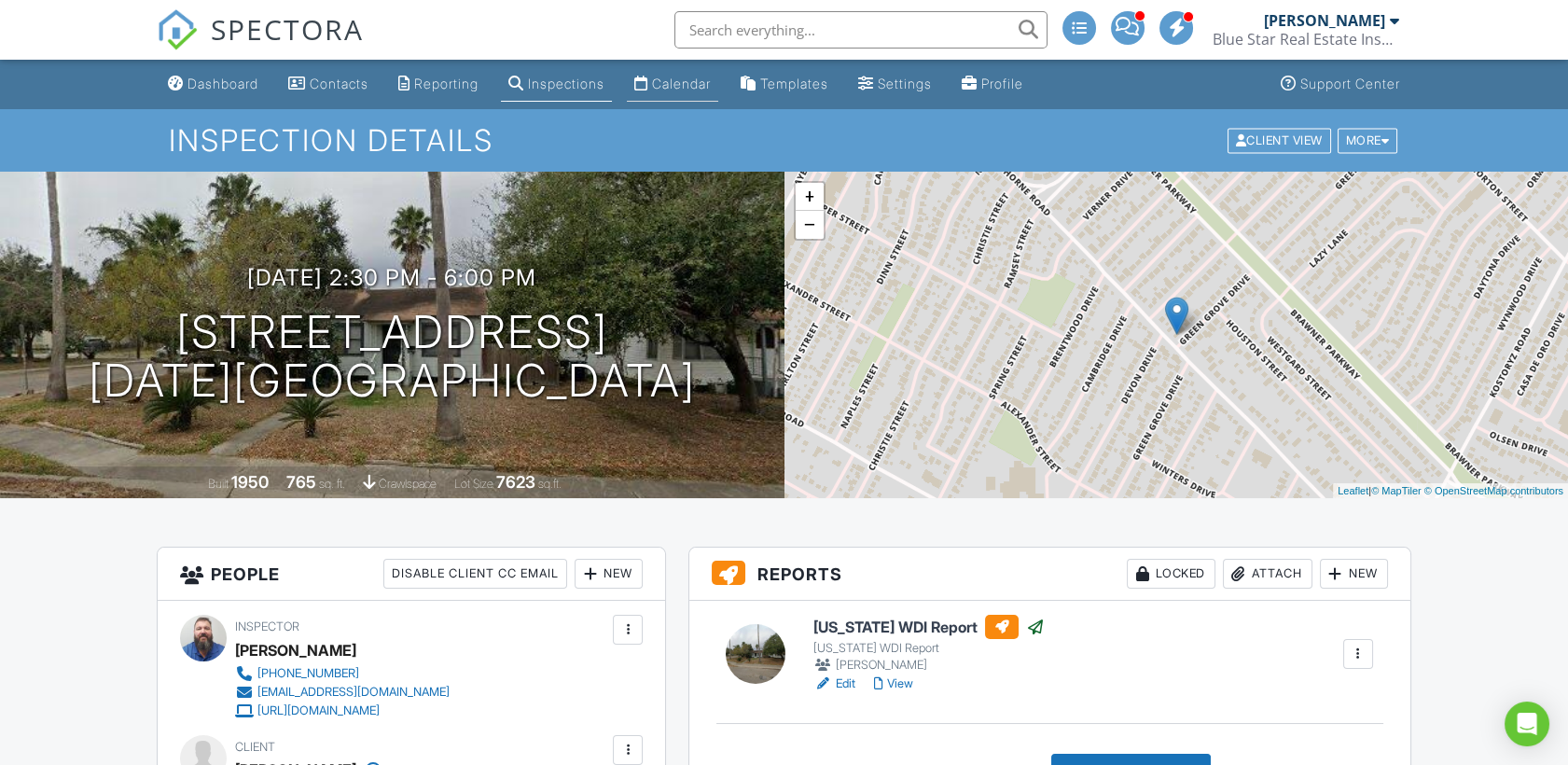 click on "Calendar" at bounding box center [673, 84] 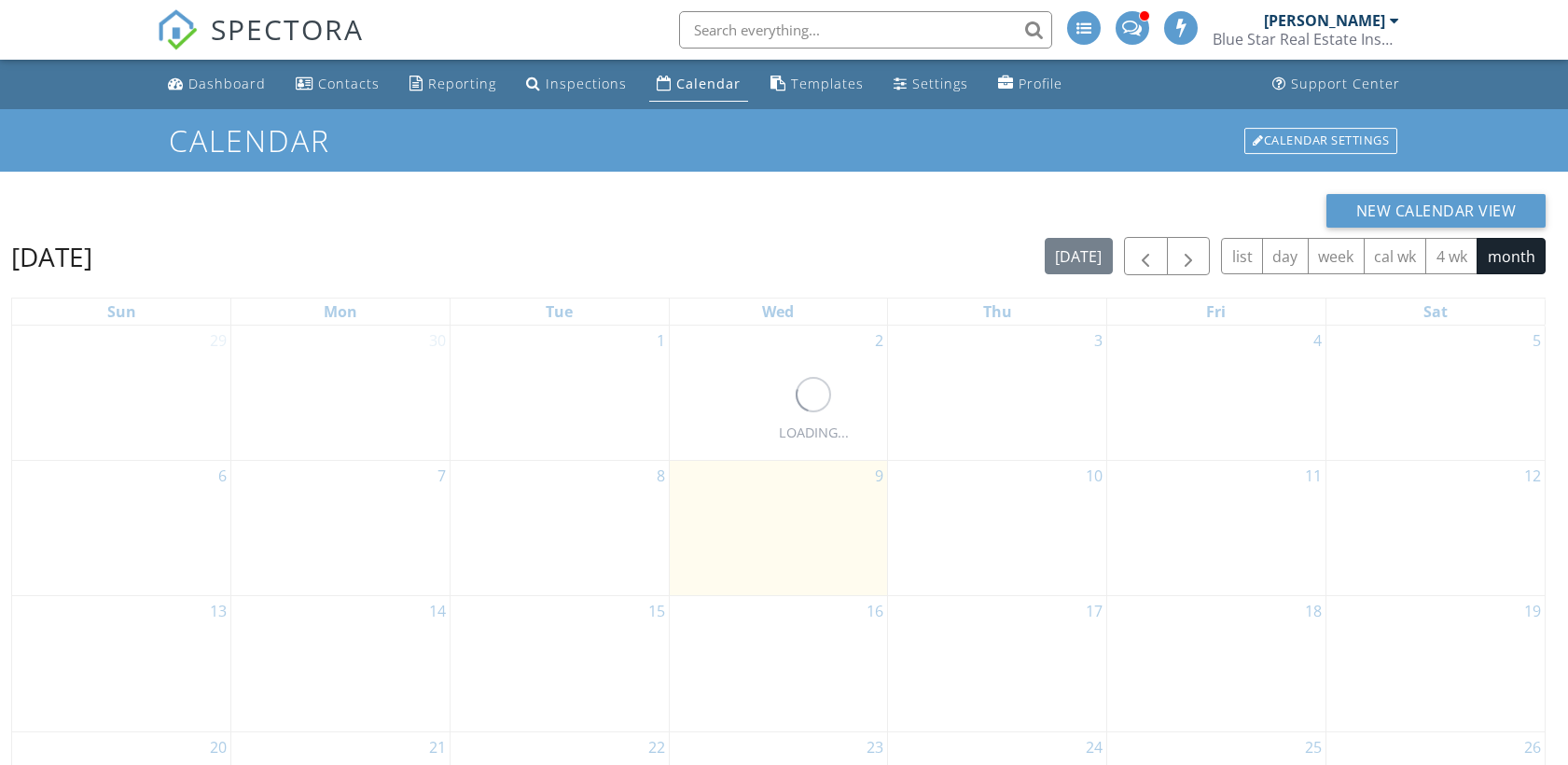 scroll, scrollTop: 0, scrollLeft: 0, axis: both 